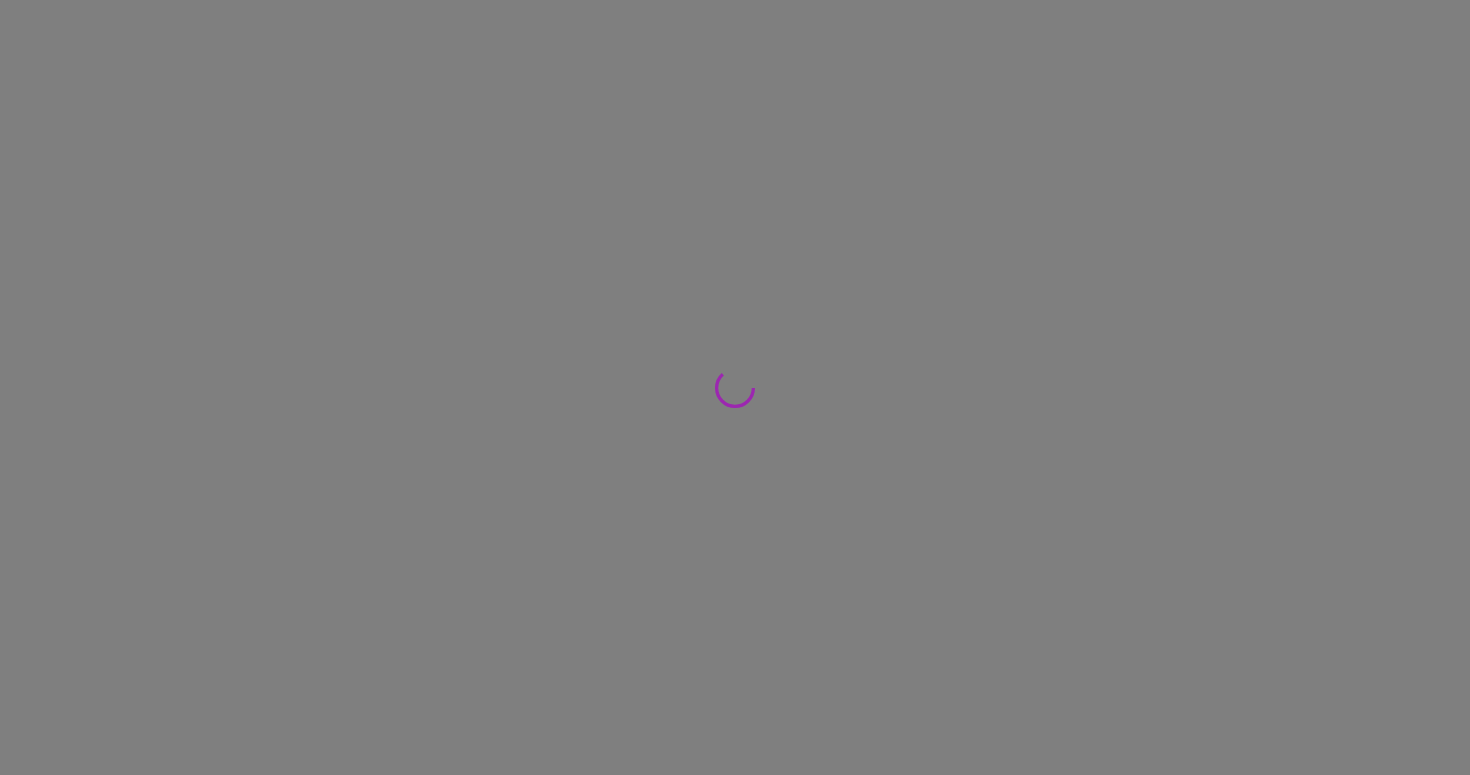 scroll, scrollTop: 0, scrollLeft: 0, axis: both 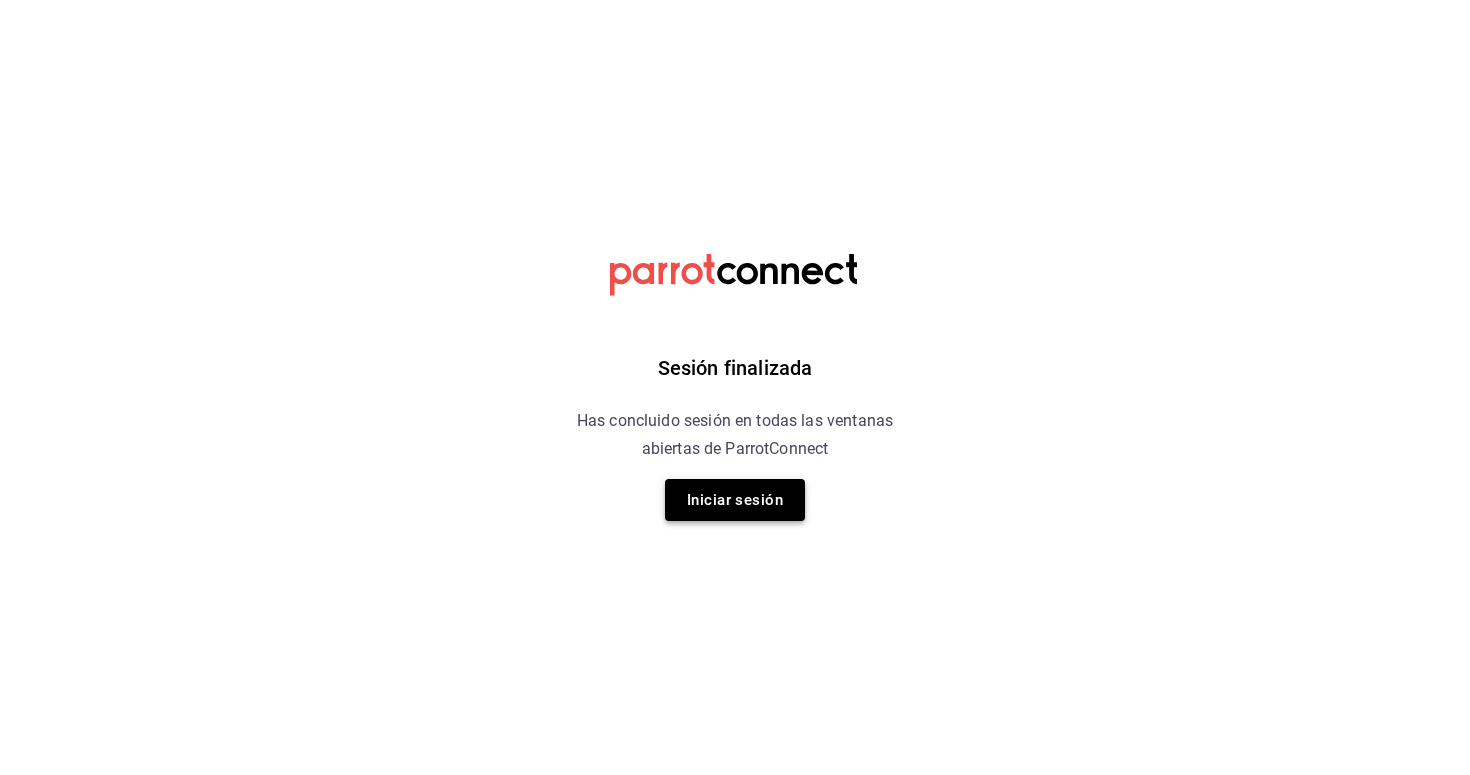 click on "Iniciar sesión" at bounding box center [735, 500] 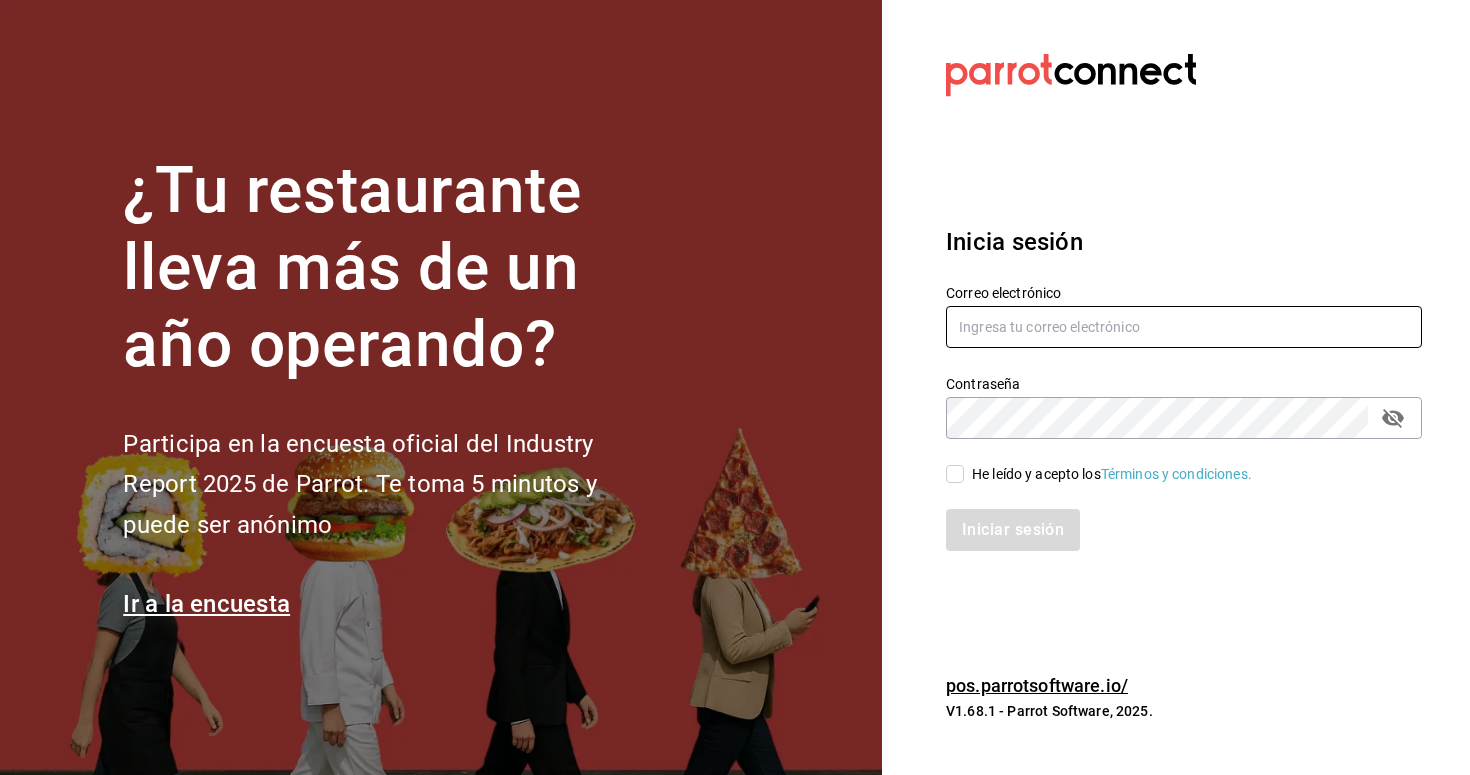 click at bounding box center (1184, 327) 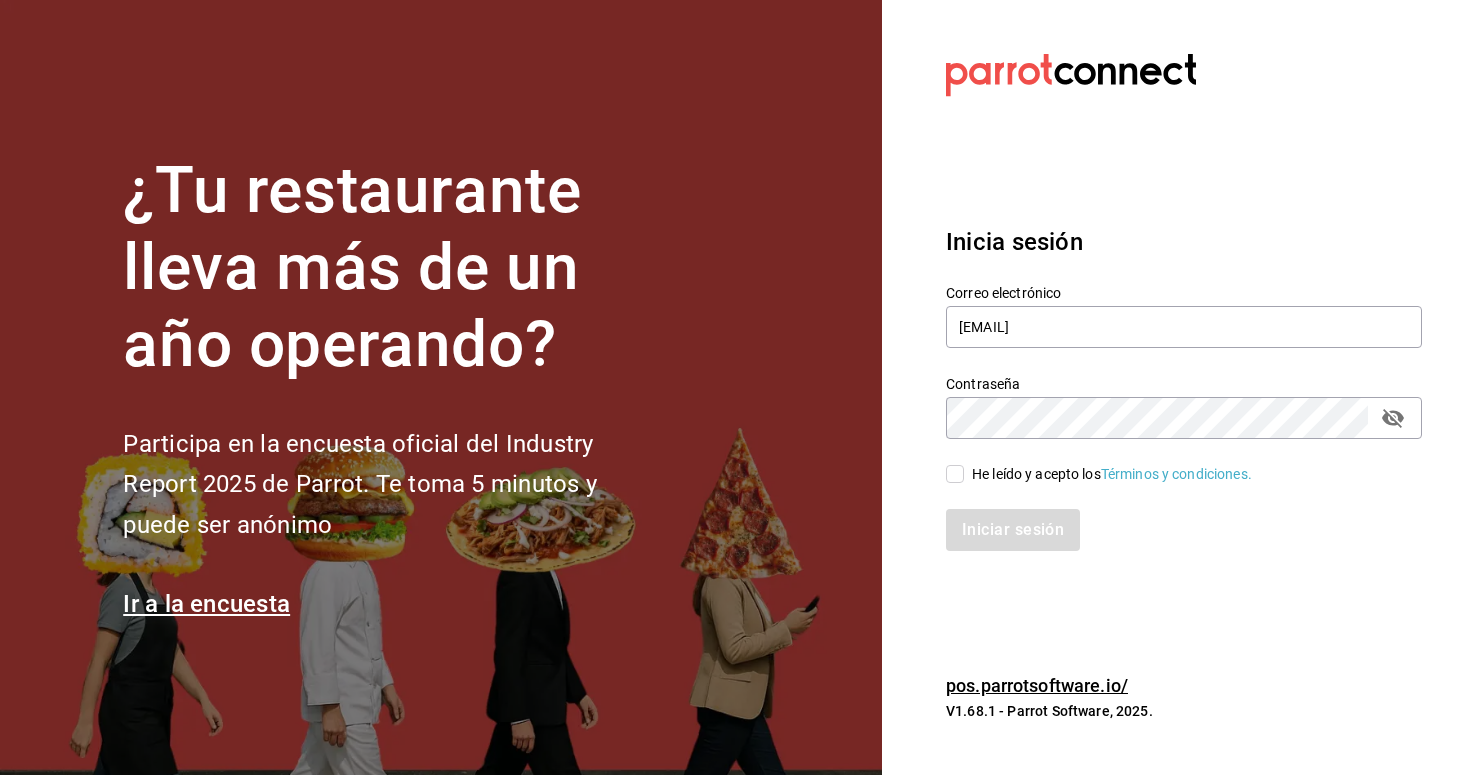 click on "He leído y acepto los  Términos y condiciones." at bounding box center [955, 474] 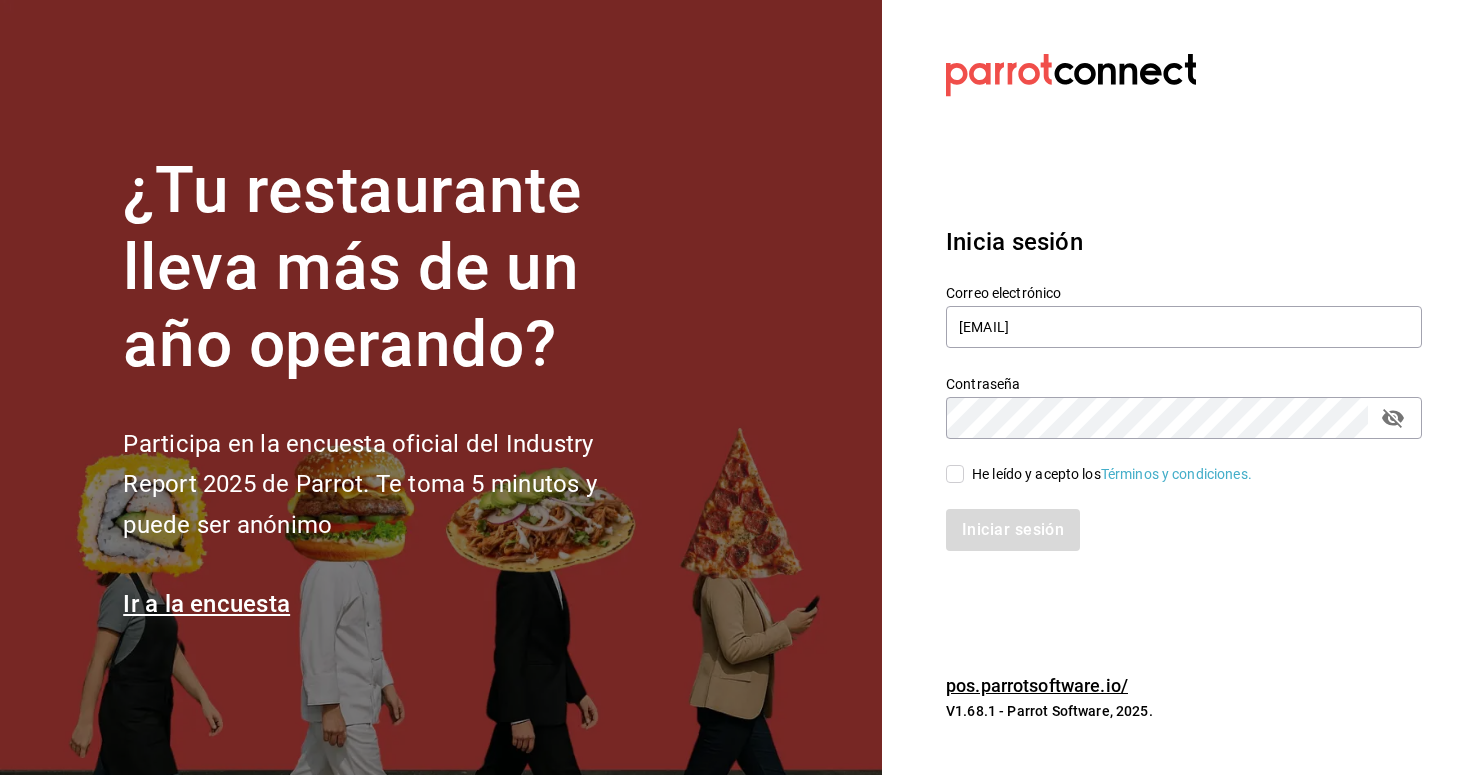 checkbox on "true" 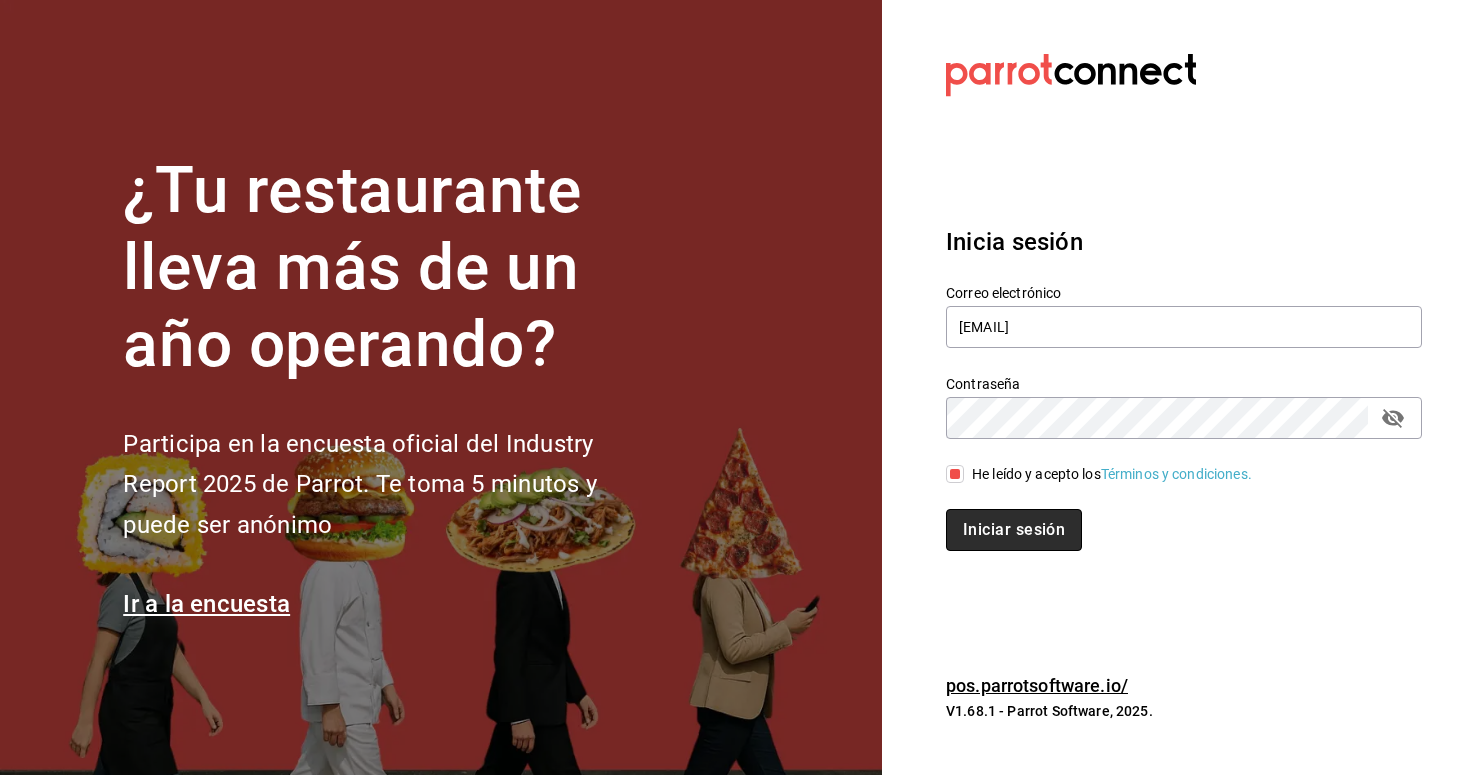 click on "Iniciar sesión" at bounding box center (1014, 530) 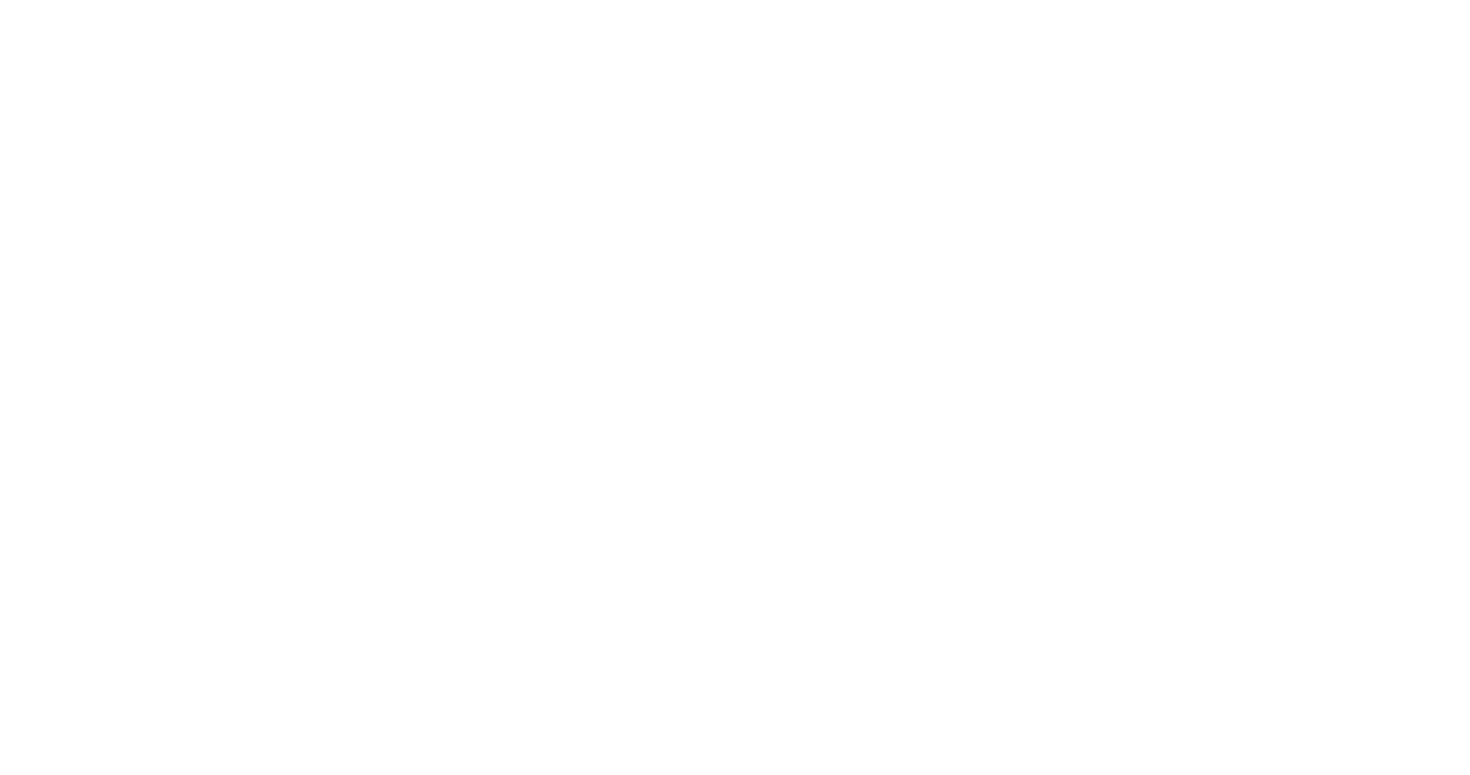 scroll, scrollTop: 0, scrollLeft: 0, axis: both 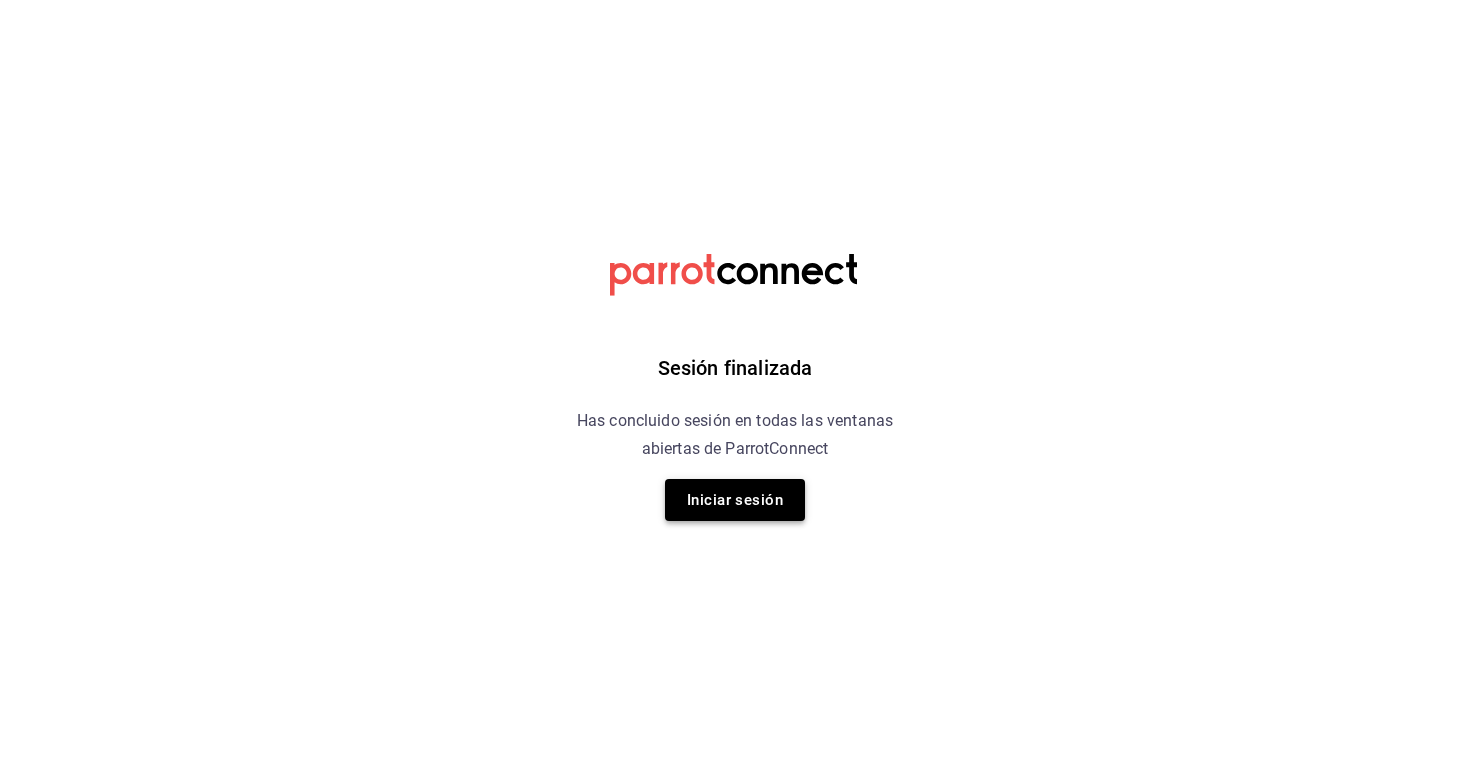 click on "Iniciar sesión" at bounding box center [735, 500] 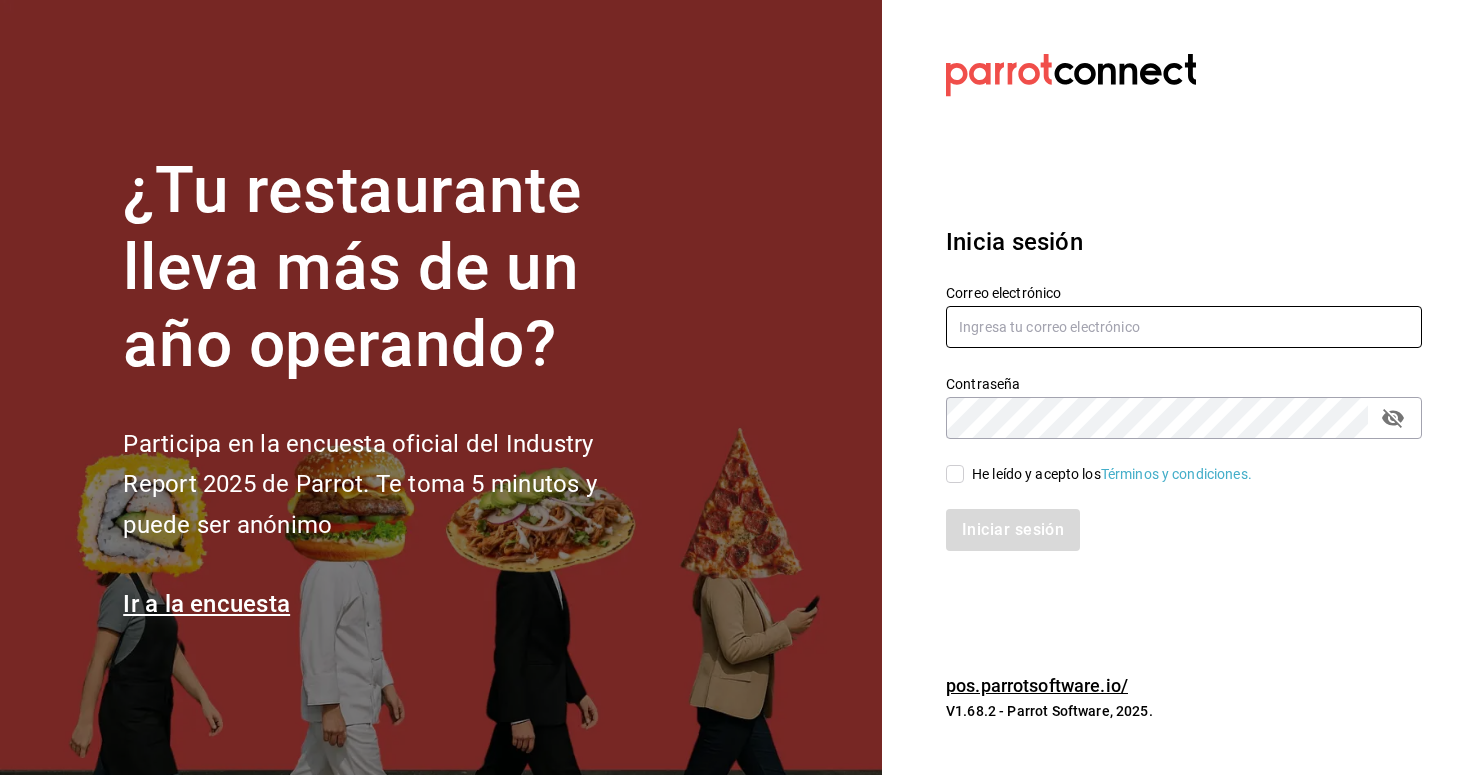 click at bounding box center (1184, 327) 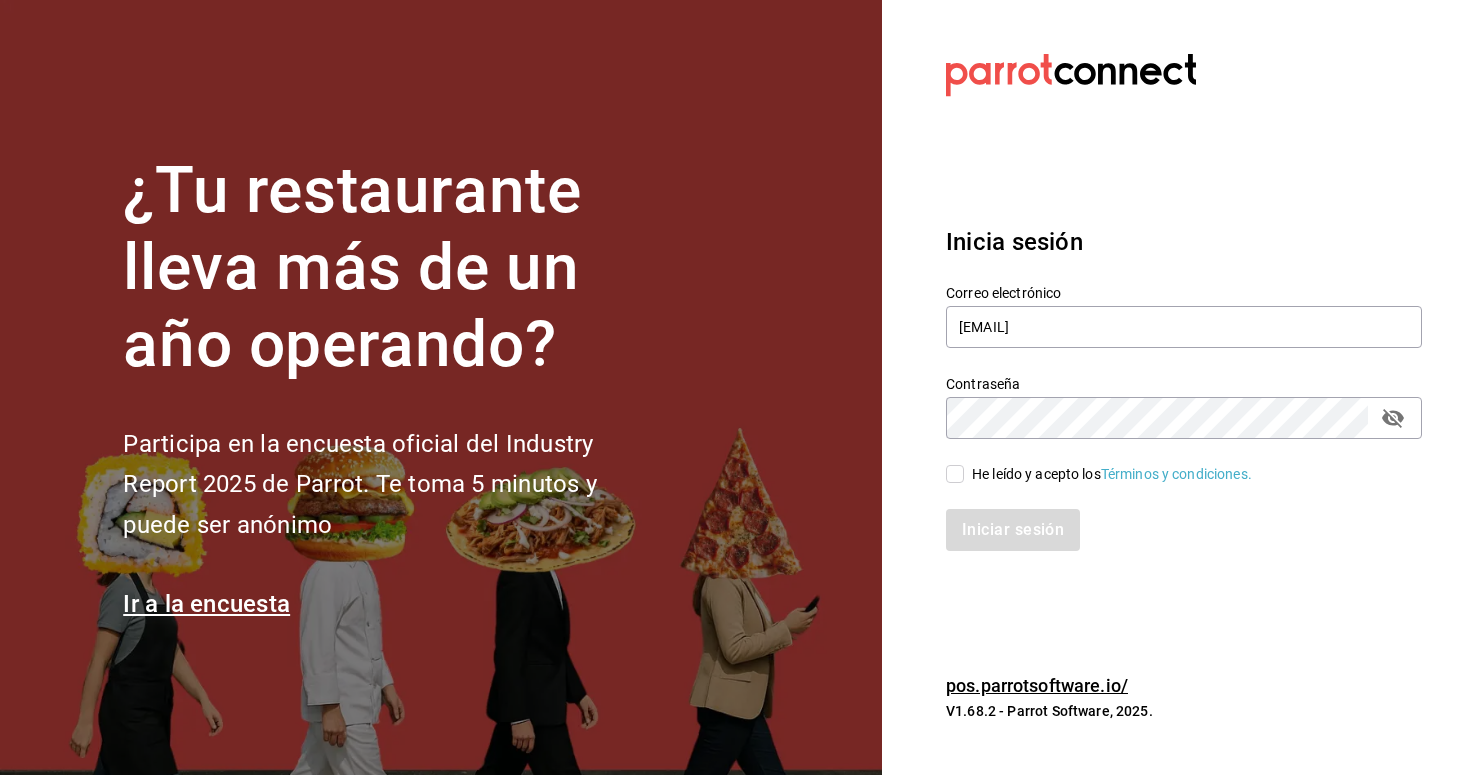 click on "He leído y acepto los  Términos y condiciones." at bounding box center [955, 474] 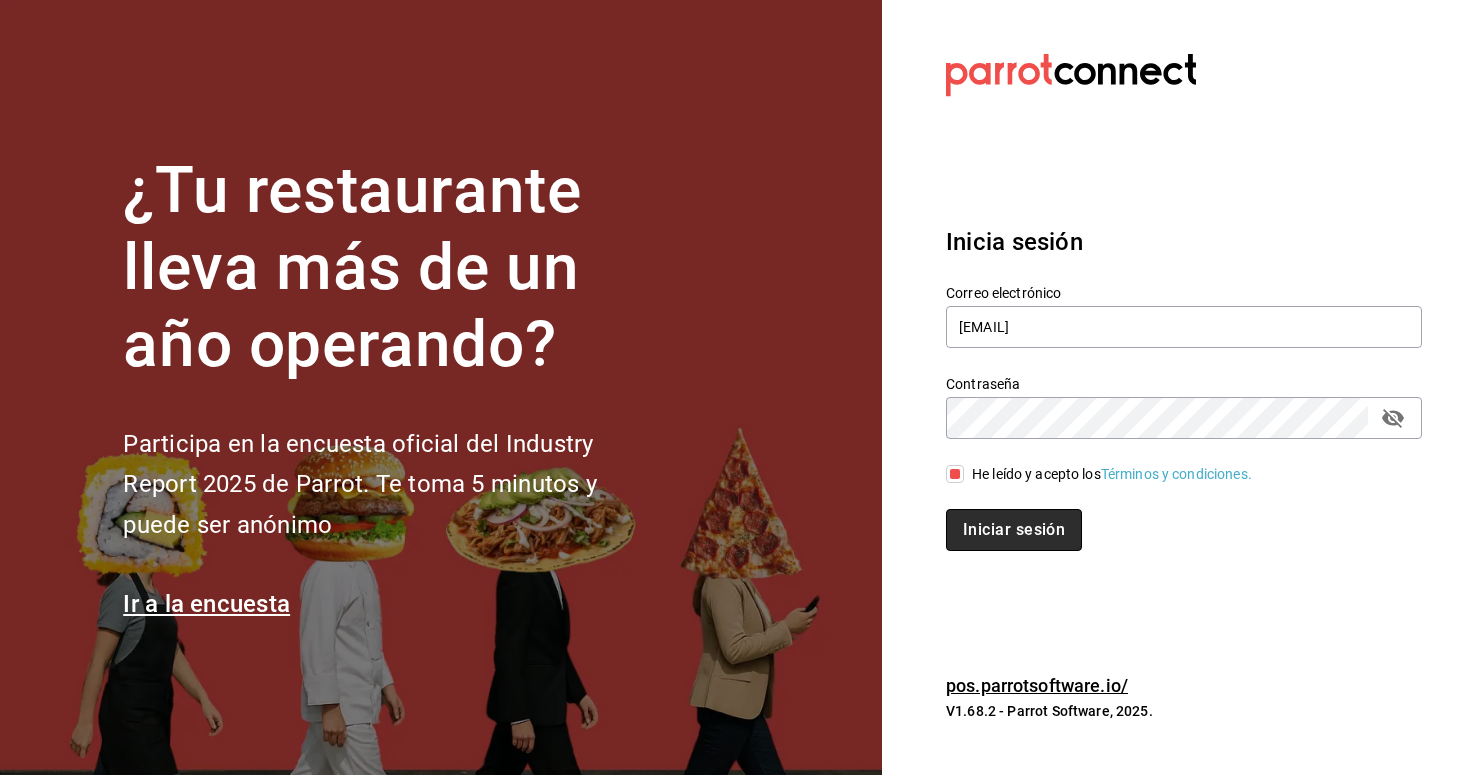 click on "Iniciar sesión" at bounding box center (1014, 530) 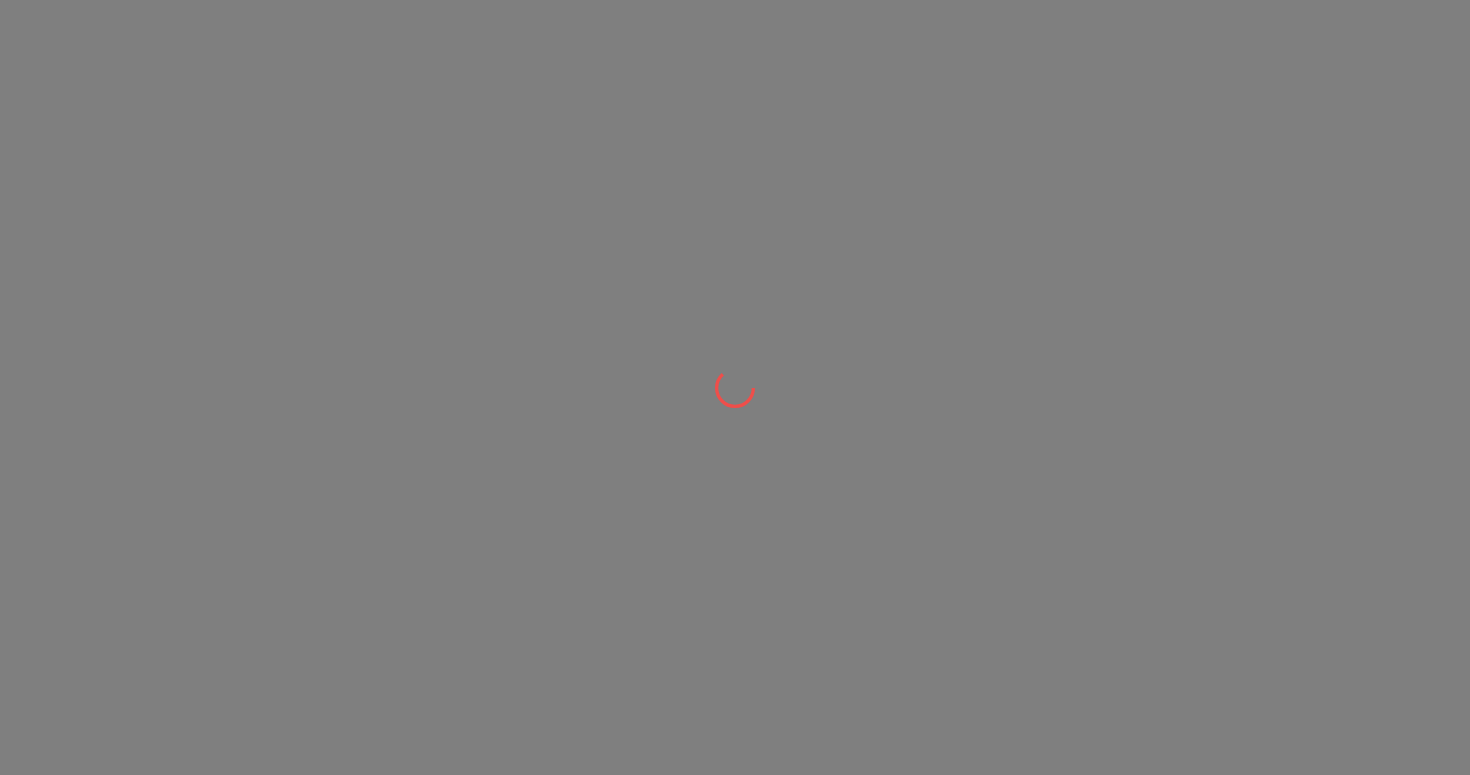 scroll, scrollTop: 0, scrollLeft: 0, axis: both 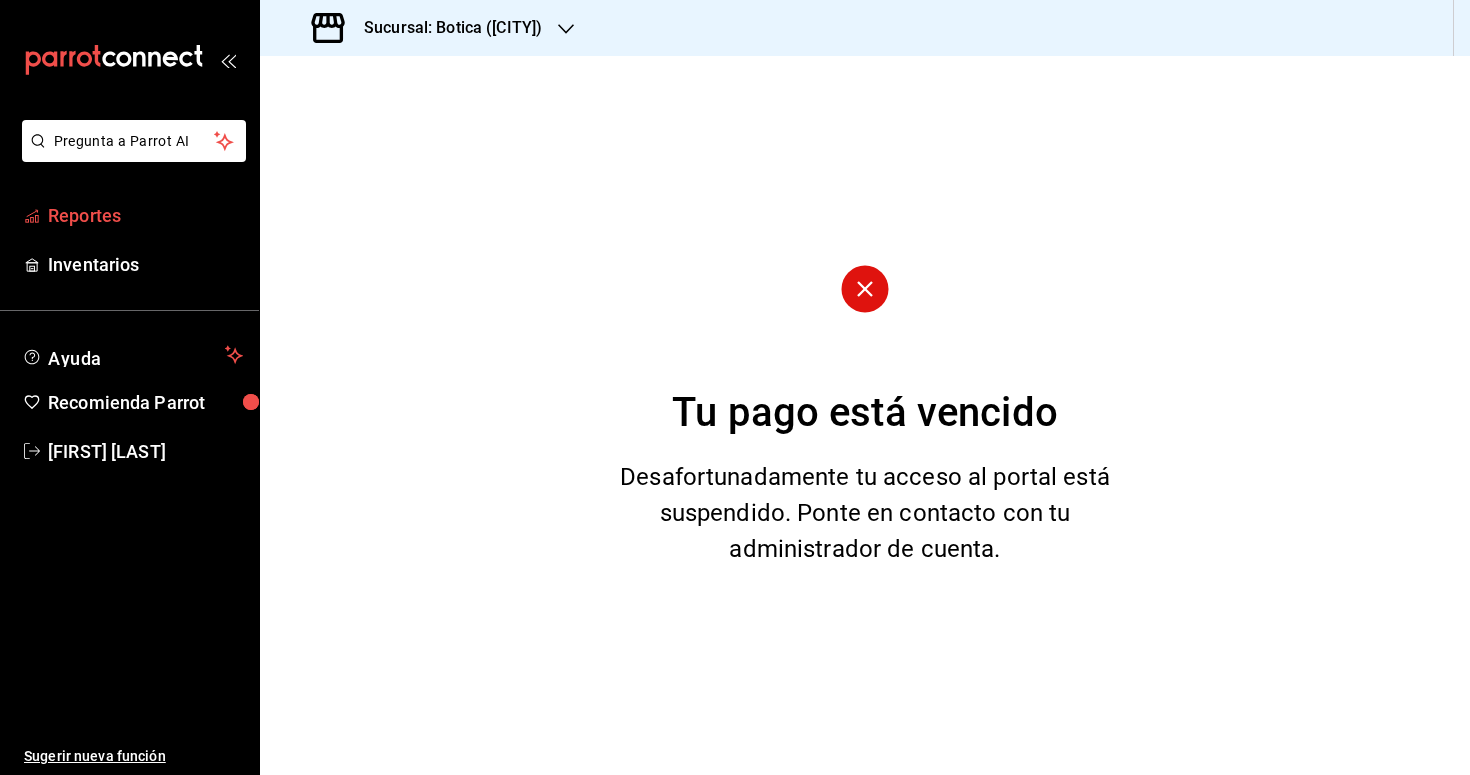 click on "Reportes" at bounding box center [145, 215] 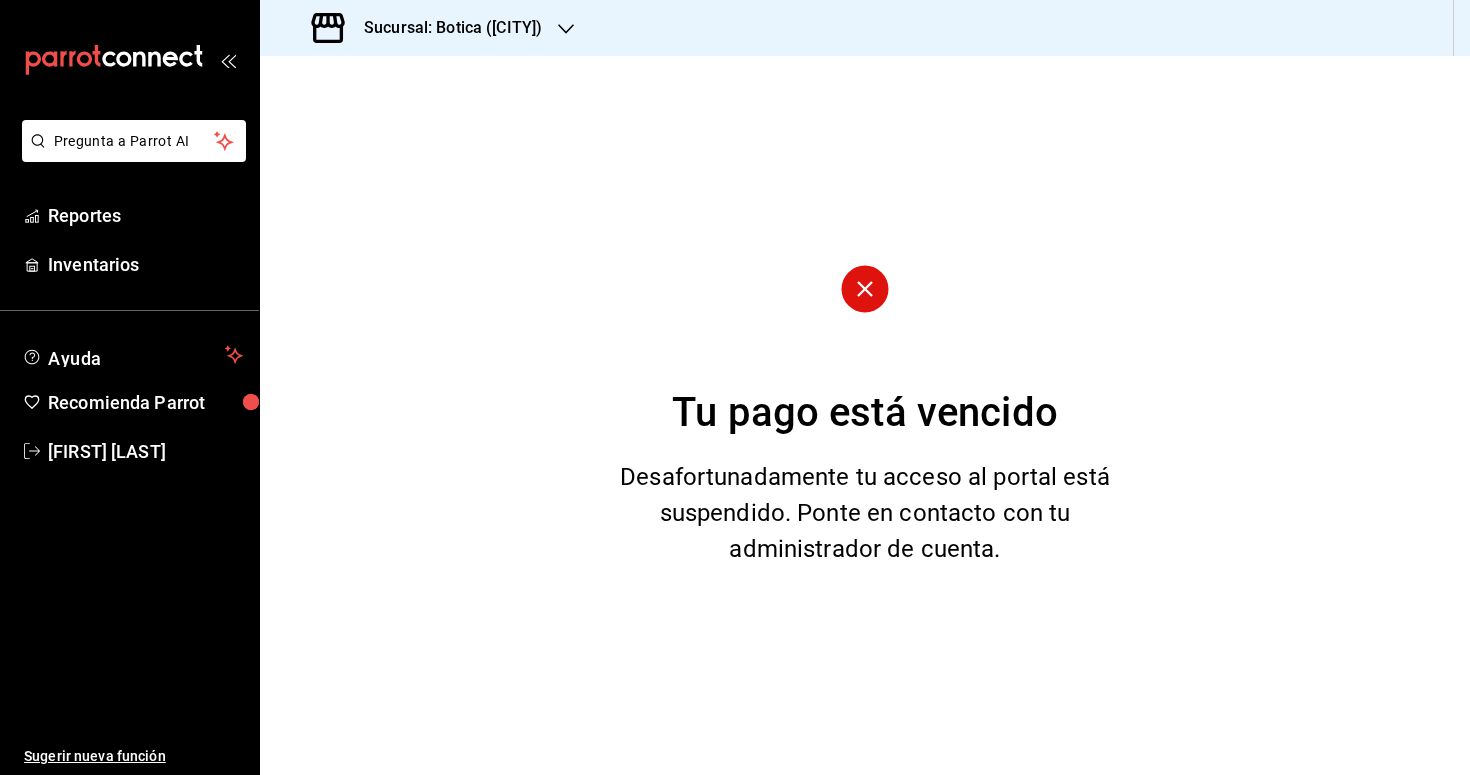 click on "Sucursal: Botica ([CITY])" at bounding box center [445, 28] 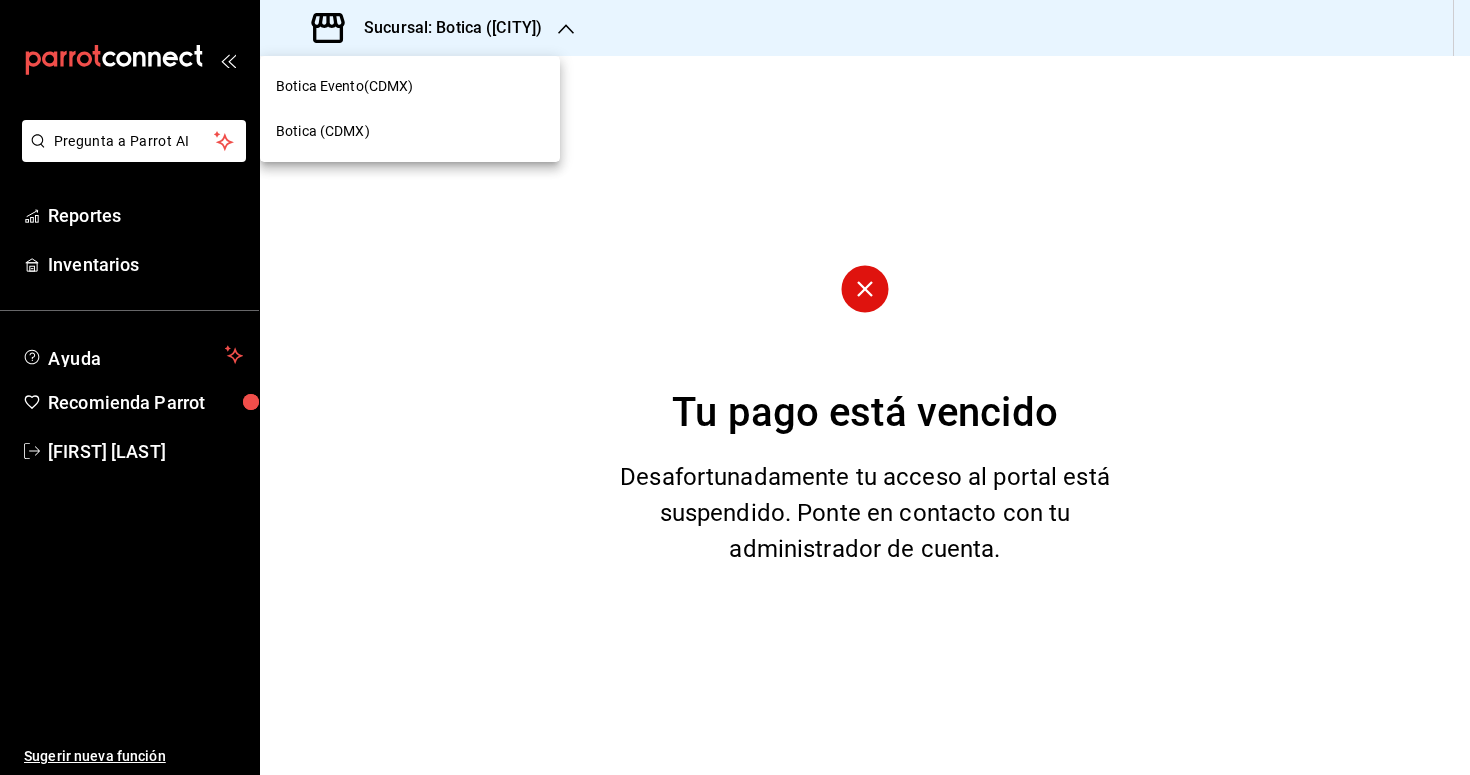 click on "Botica (CDMX)" at bounding box center [323, 131] 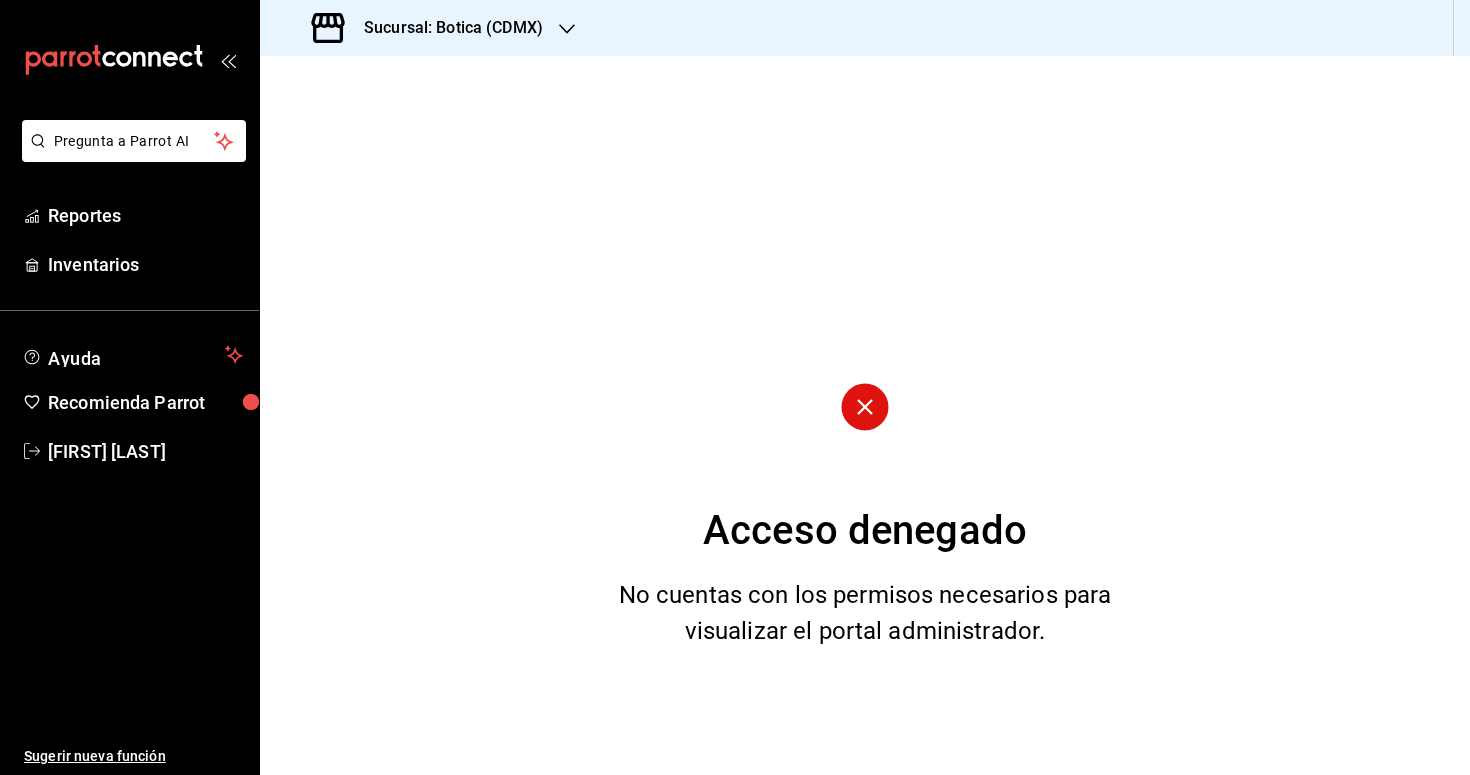 click on "Sucursal: Botica (CDMX)" at bounding box center [445, 28] 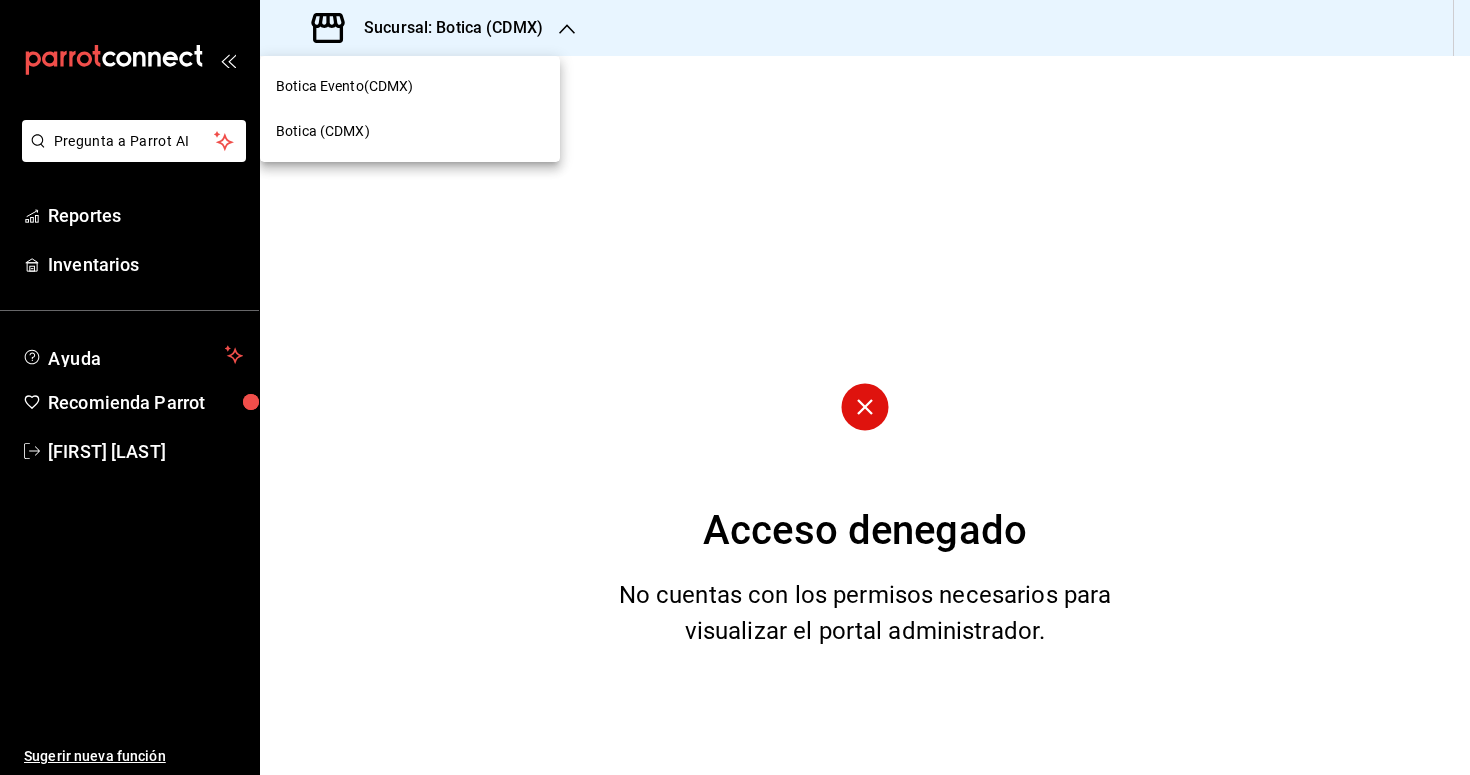 click on "Botica (CDMX)" at bounding box center (323, 131) 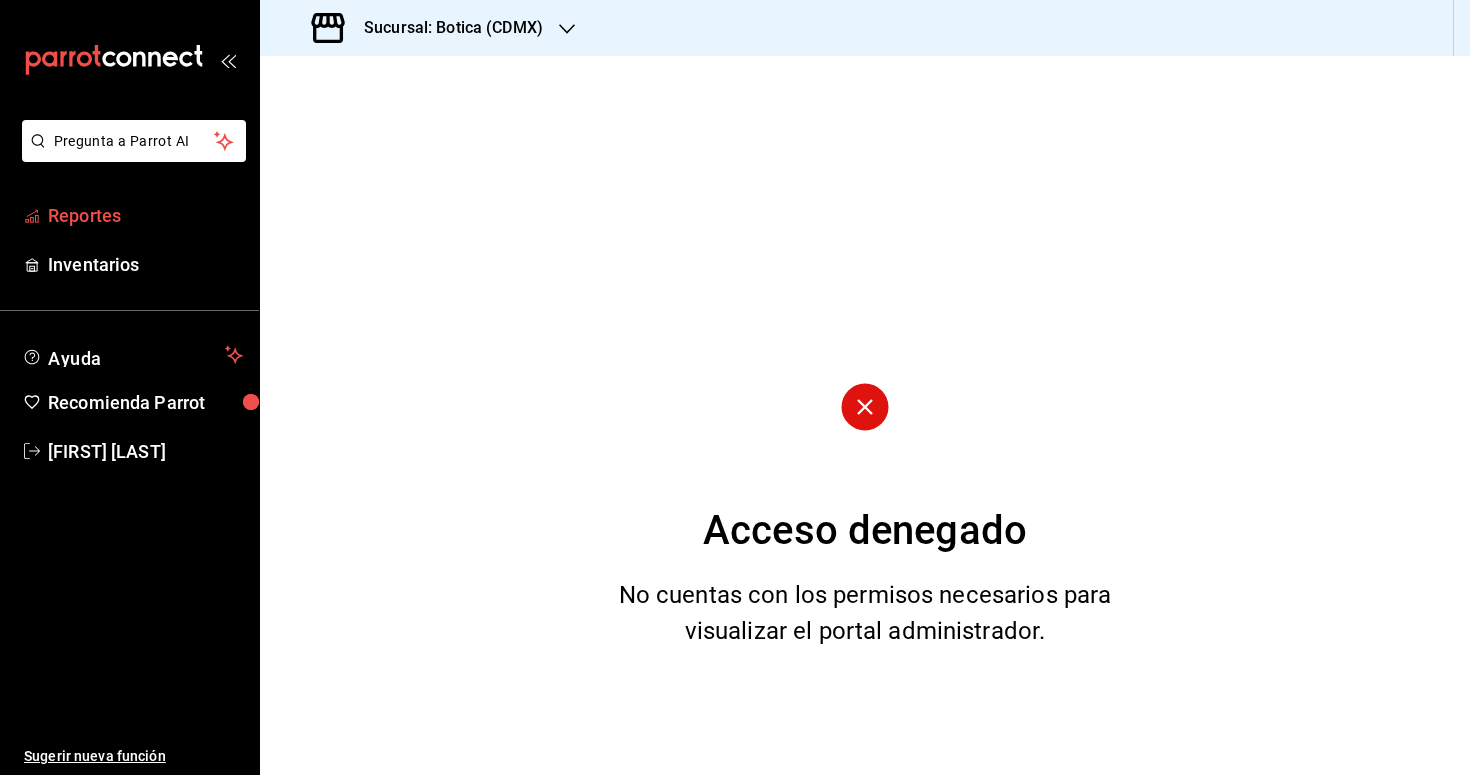 click on "Reportes" at bounding box center [145, 215] 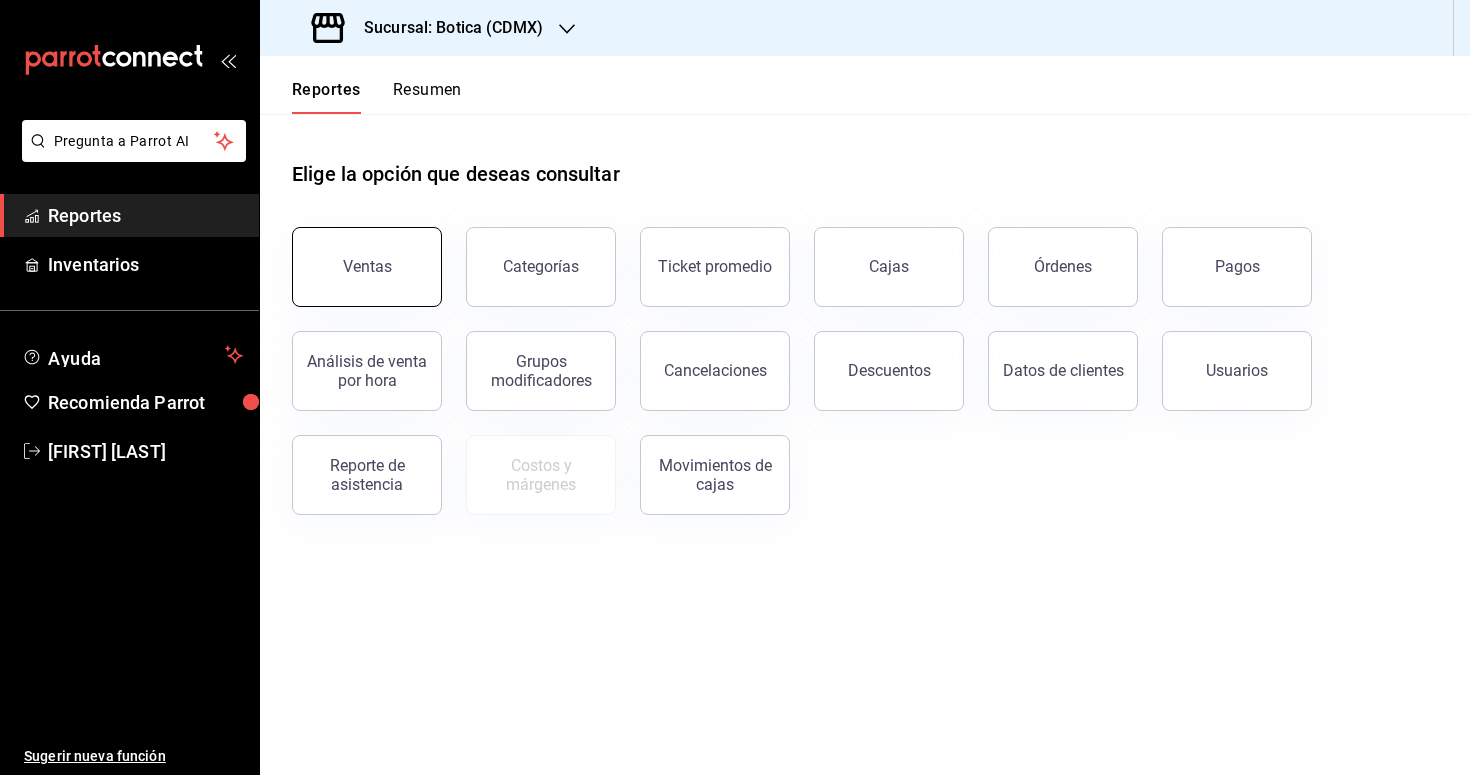 click on "Ventas" at bounding box center [367, 267] 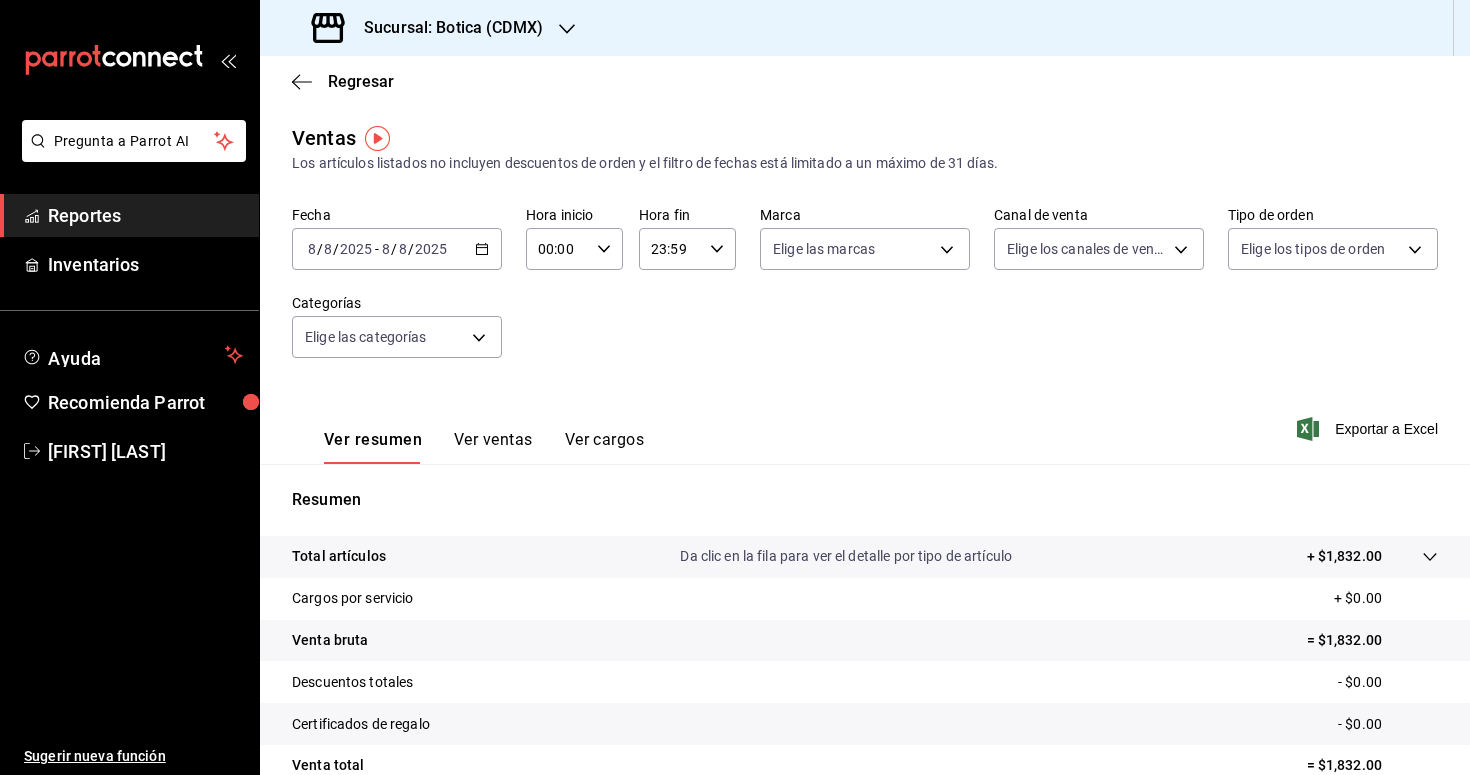 click 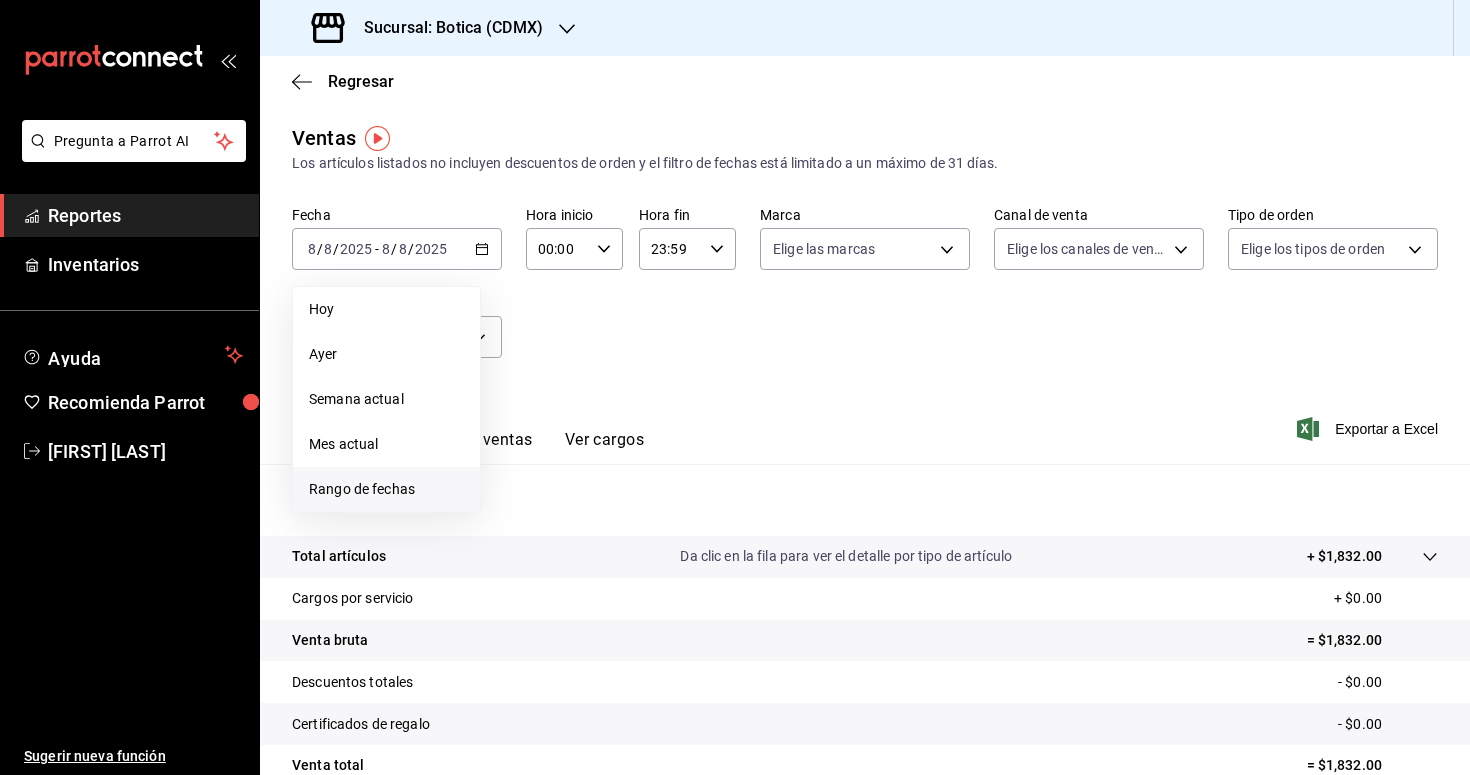 click on "Rango de fechas" at bounding box center [386, 489] 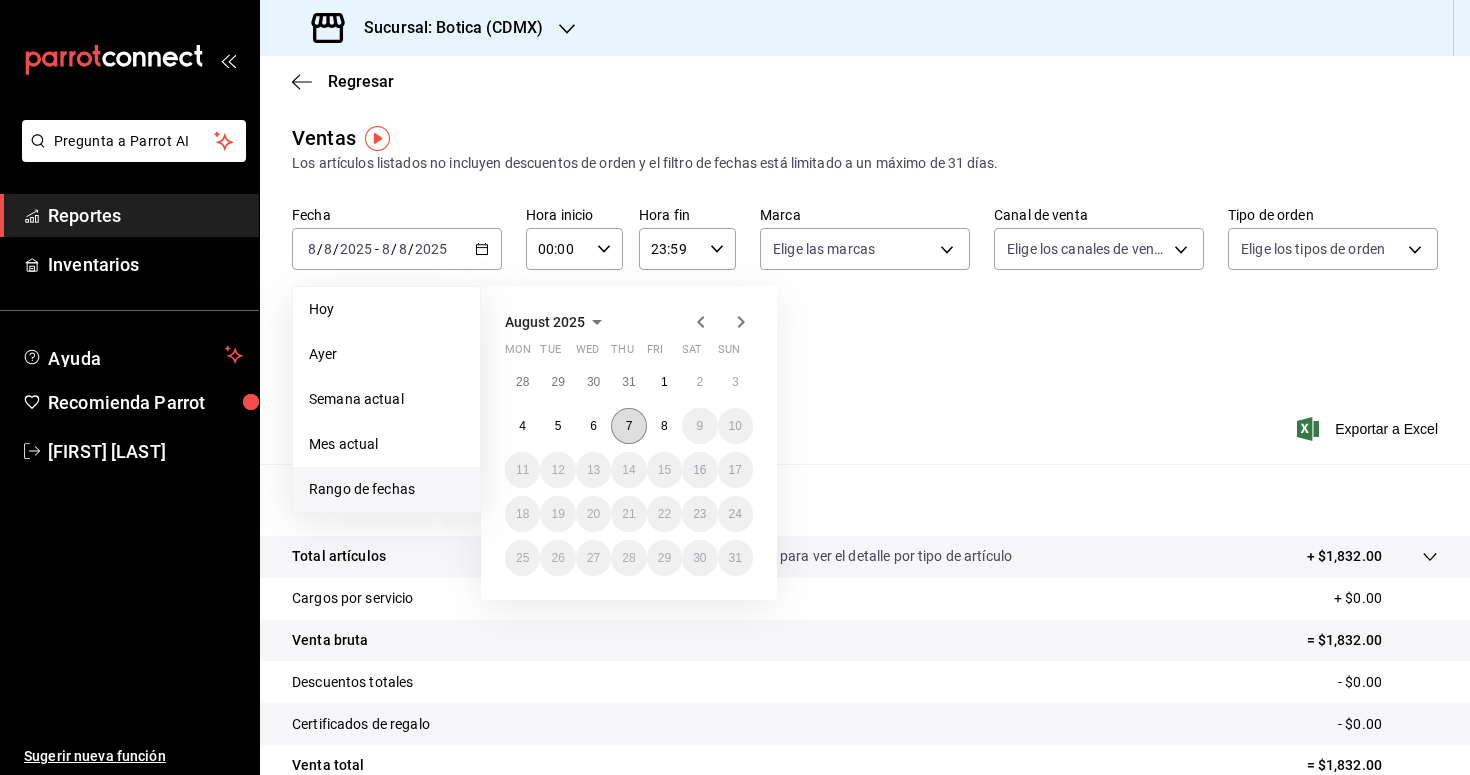 click on "7" at bounding box center (628, 426) 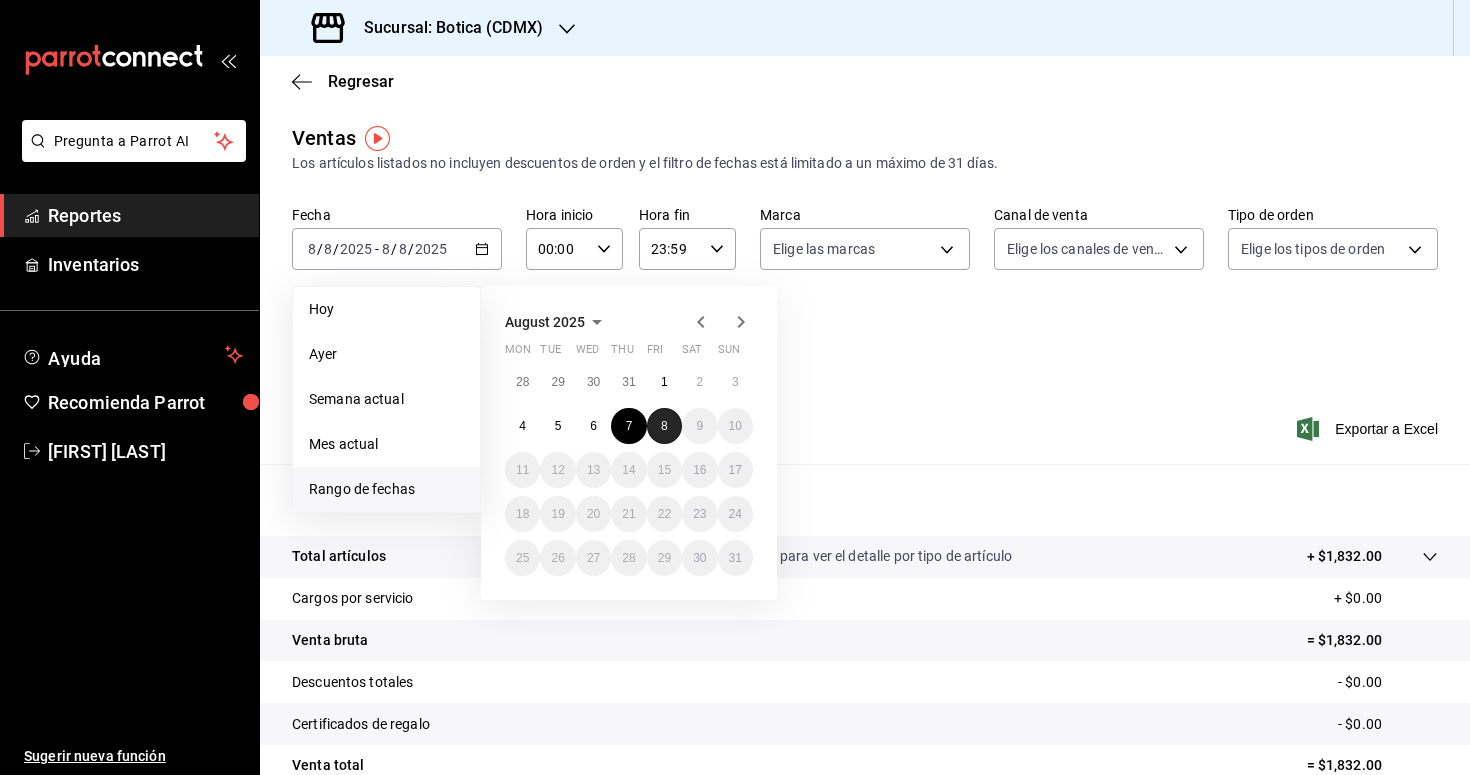 click on "8" at bounding box center (664, 426) 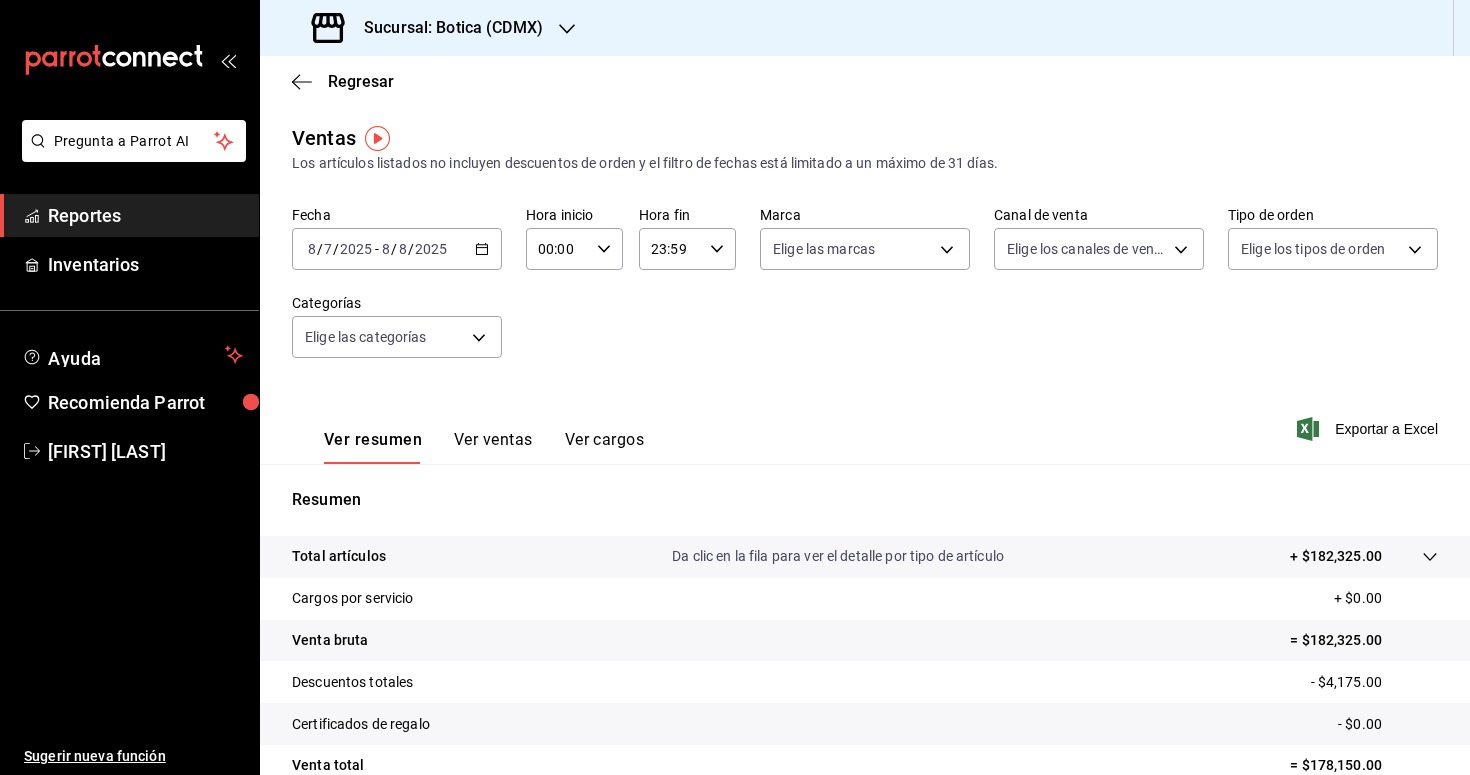 click on "00:00 Hora inicio" at bounding box center (574, 249) 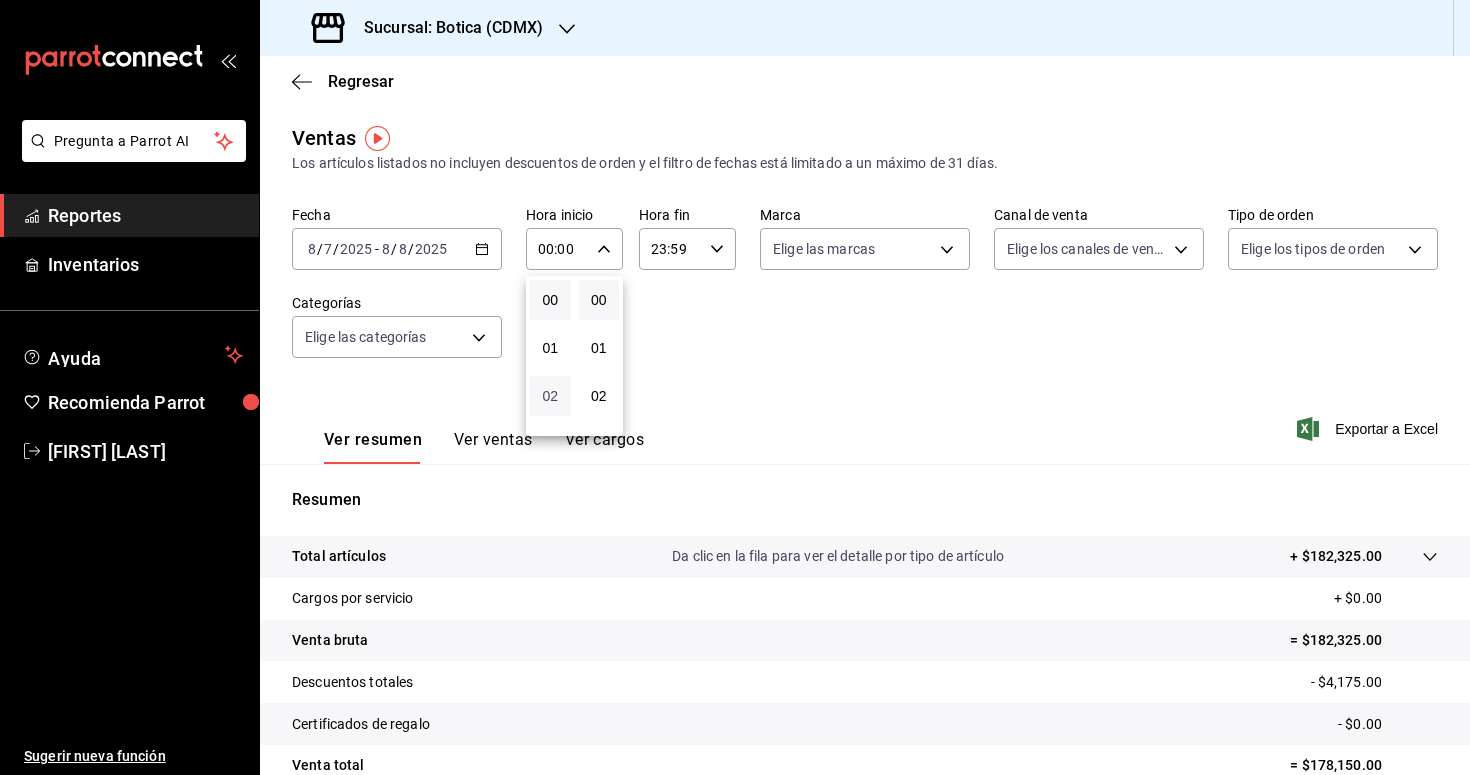 click on "02" at bounding box center [550, 396] 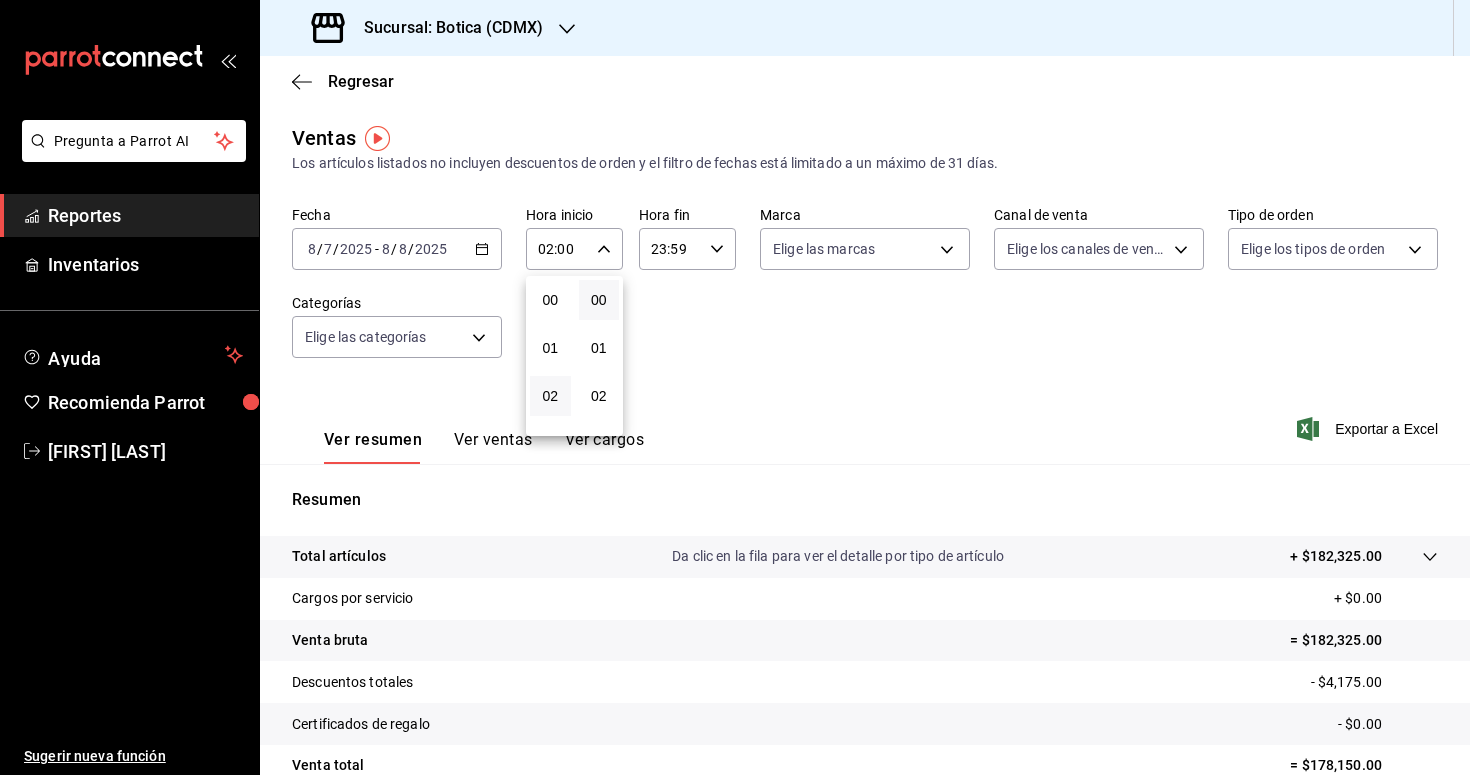 click at bounding box center (735, 387) 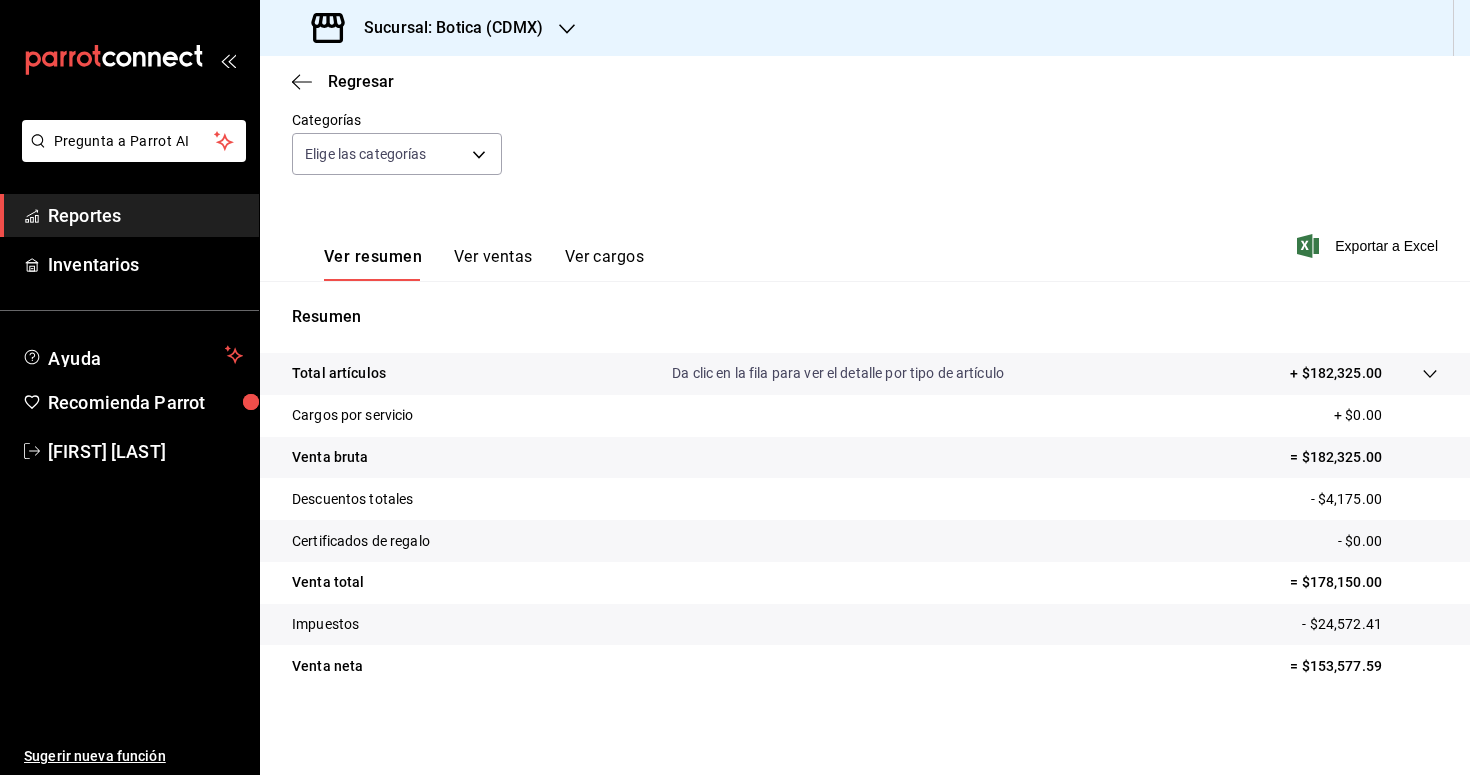 scroll, scrollTop: 183, scrollLeft: 0, axis: vertical 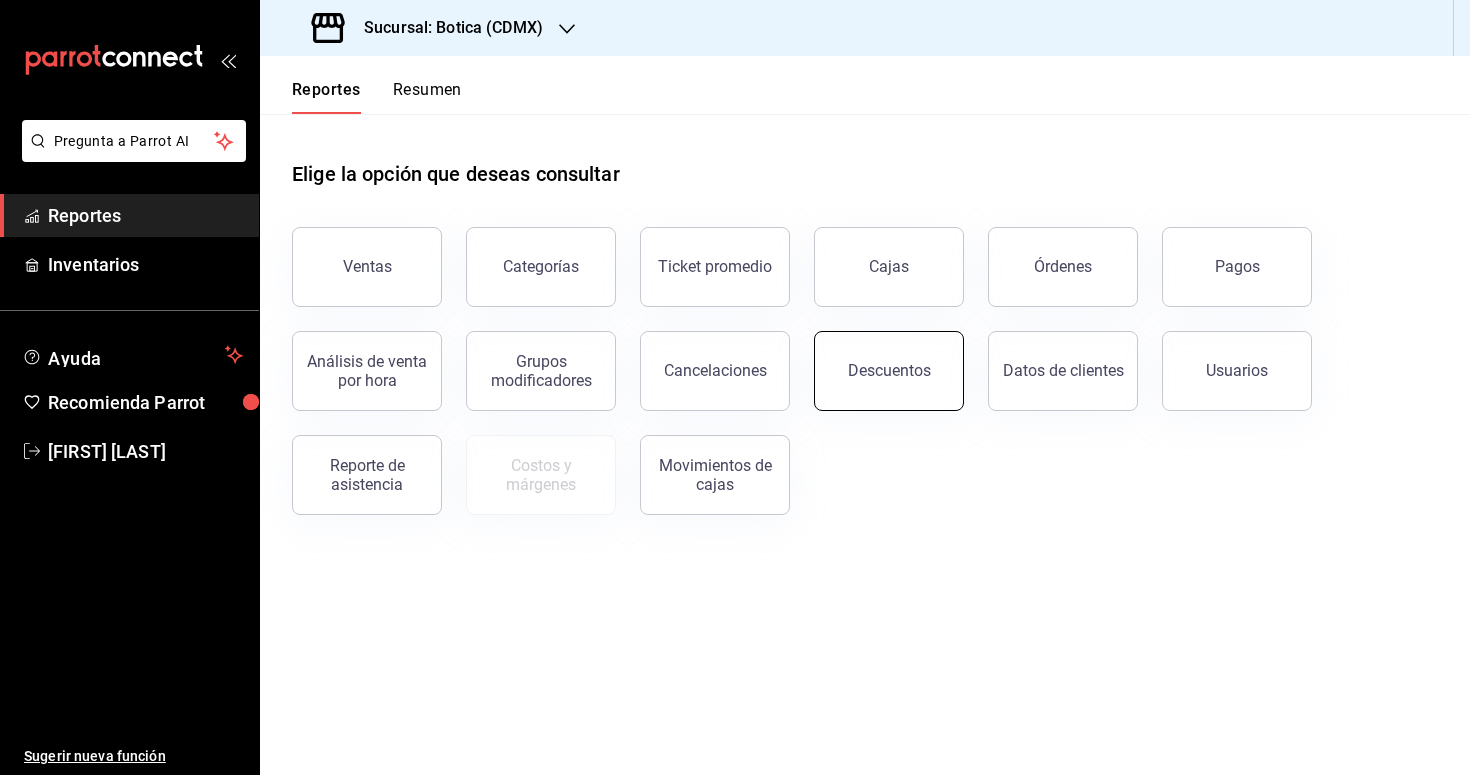 click on "Descuentos" at bounding box center [889, 371] 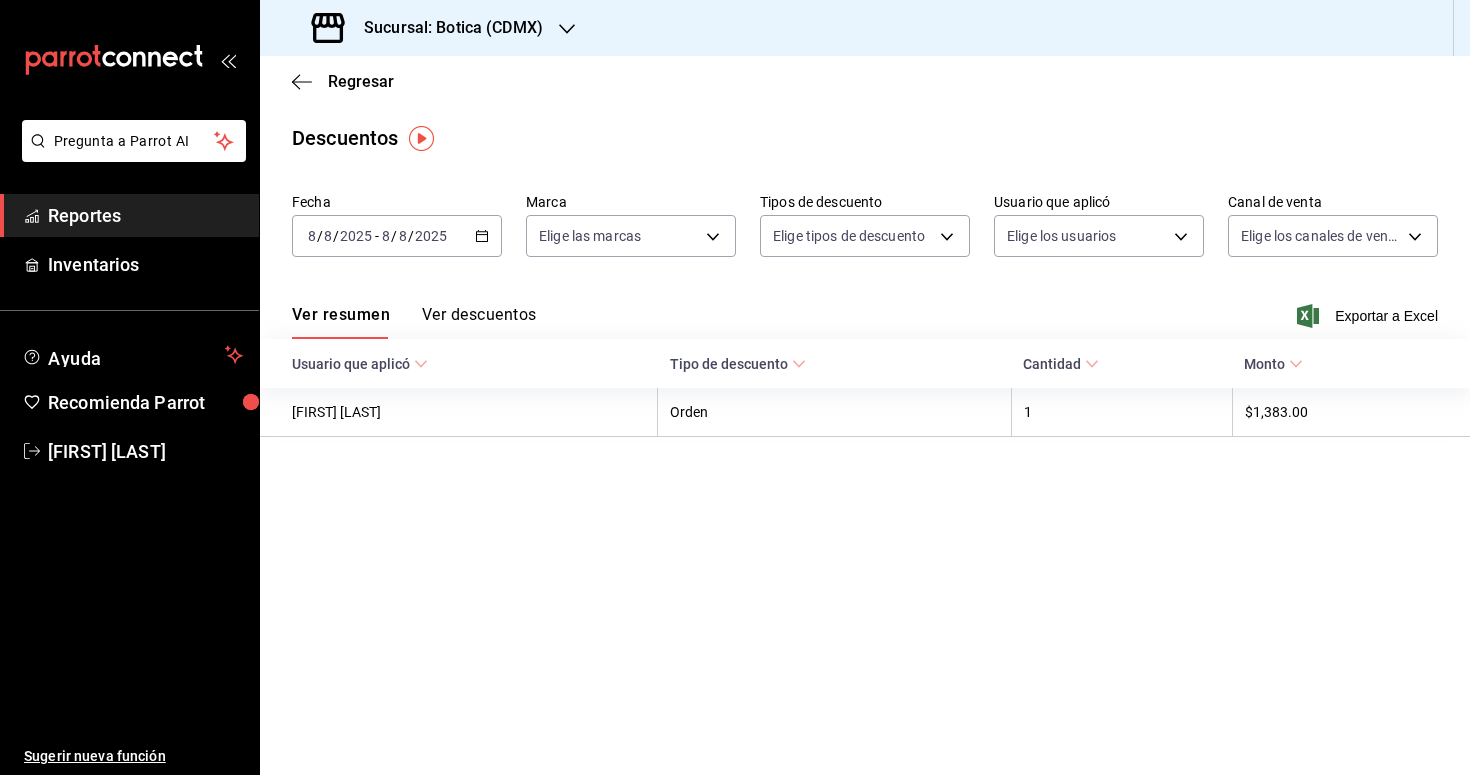 click on "2025-08-08 8 / 8 / 2025 - 2025-08-08 8 / 8 / 2025" at bounding box center (397, 236) 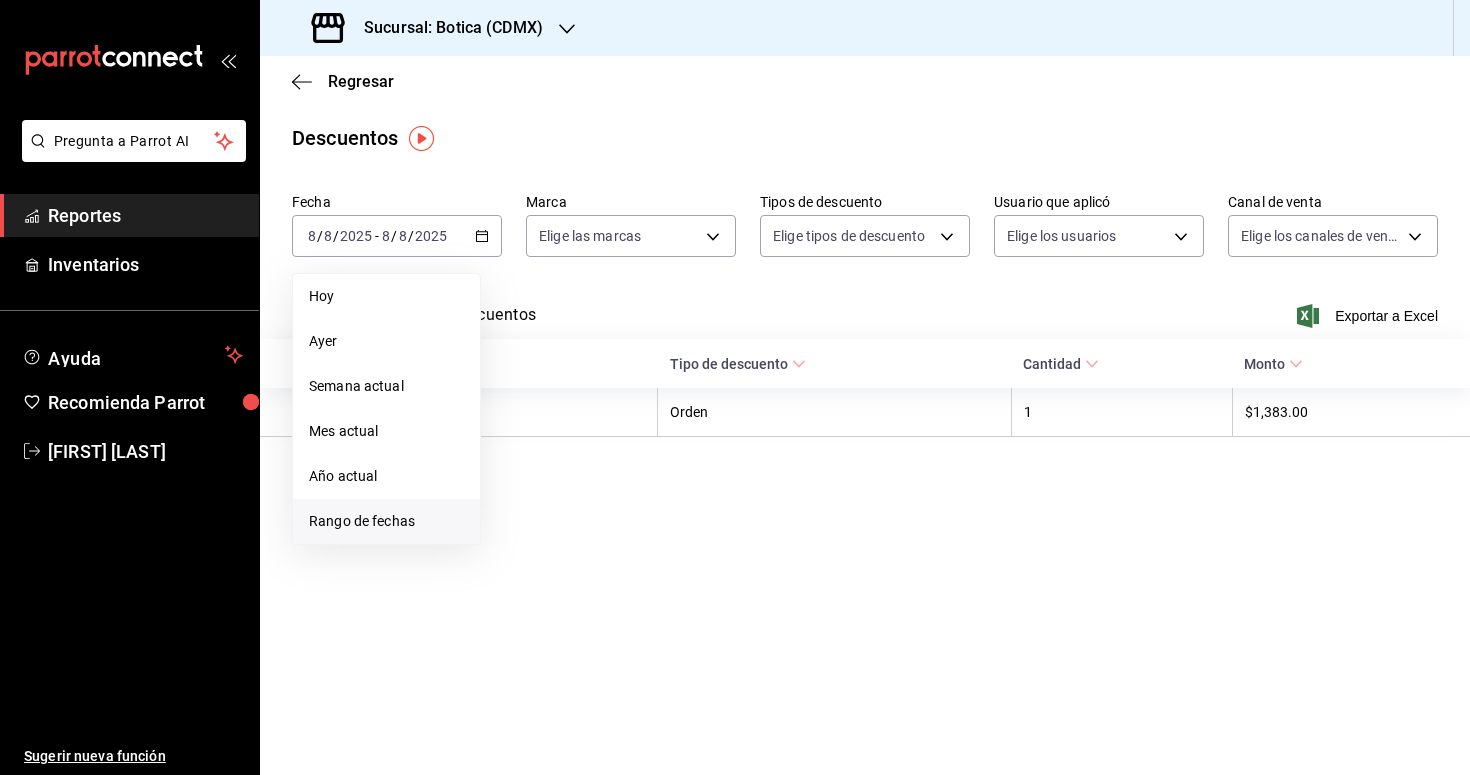 click on "Rango de fechas" at bounding box center [386, 521] 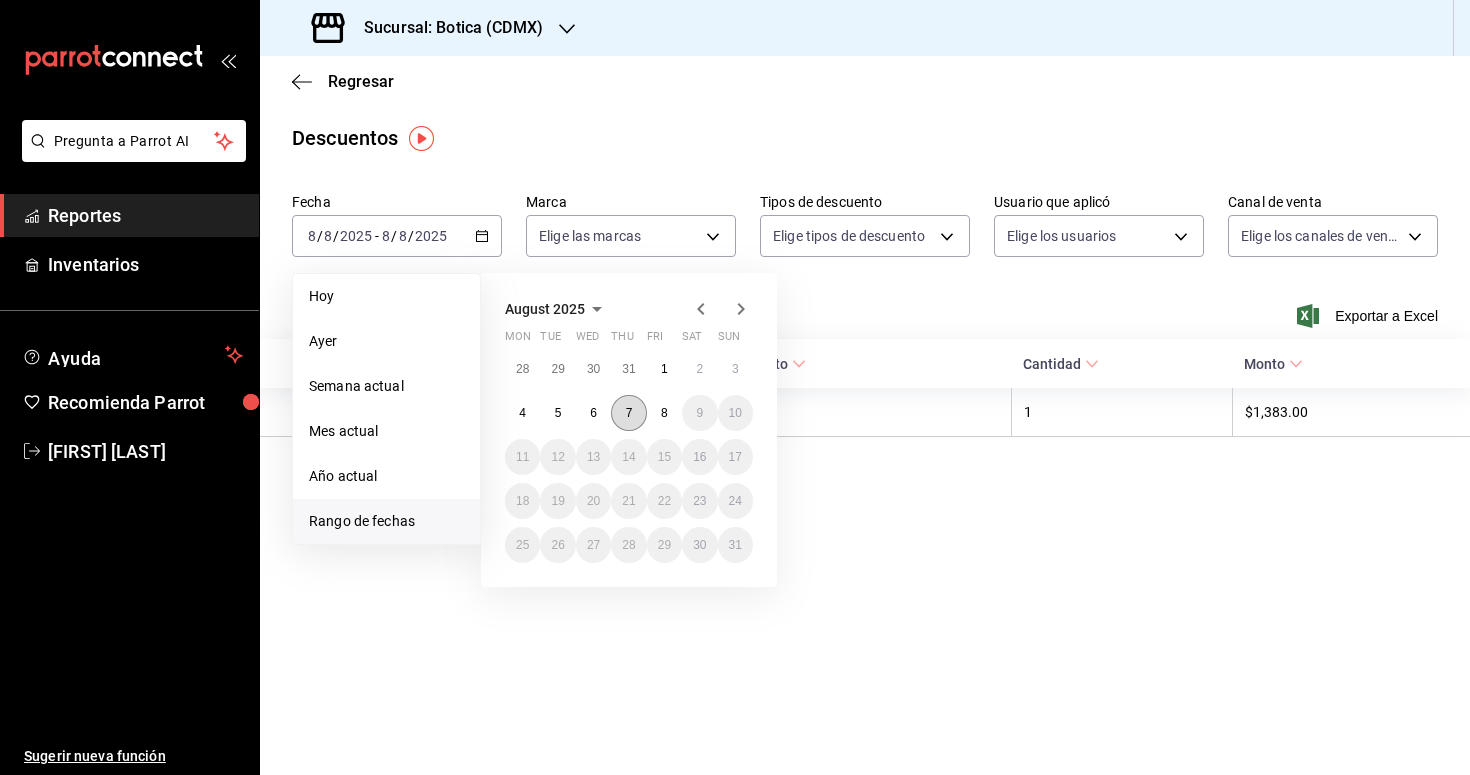 click on "7" at bounding box center [628, 413] 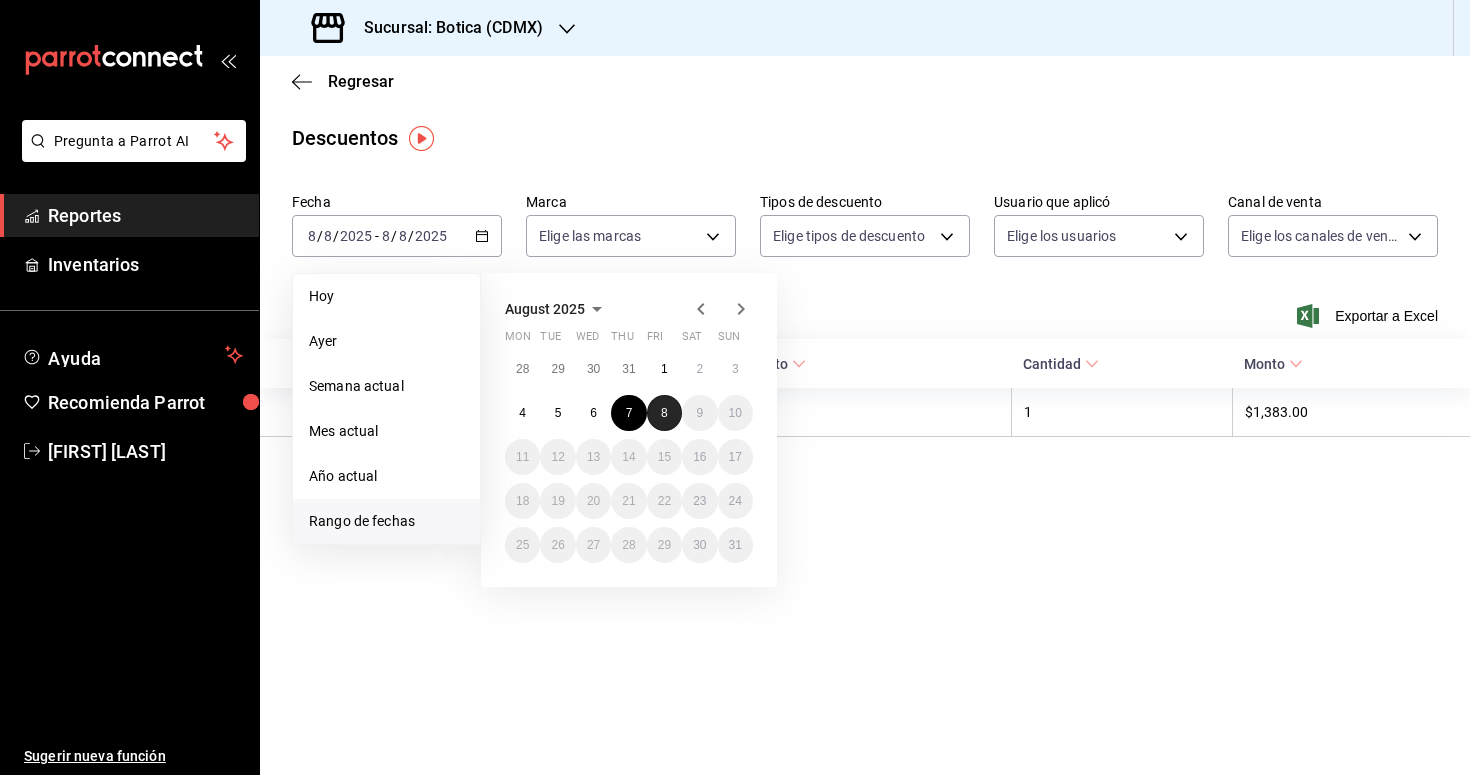 click on "8" at bounding box center [664, 413] 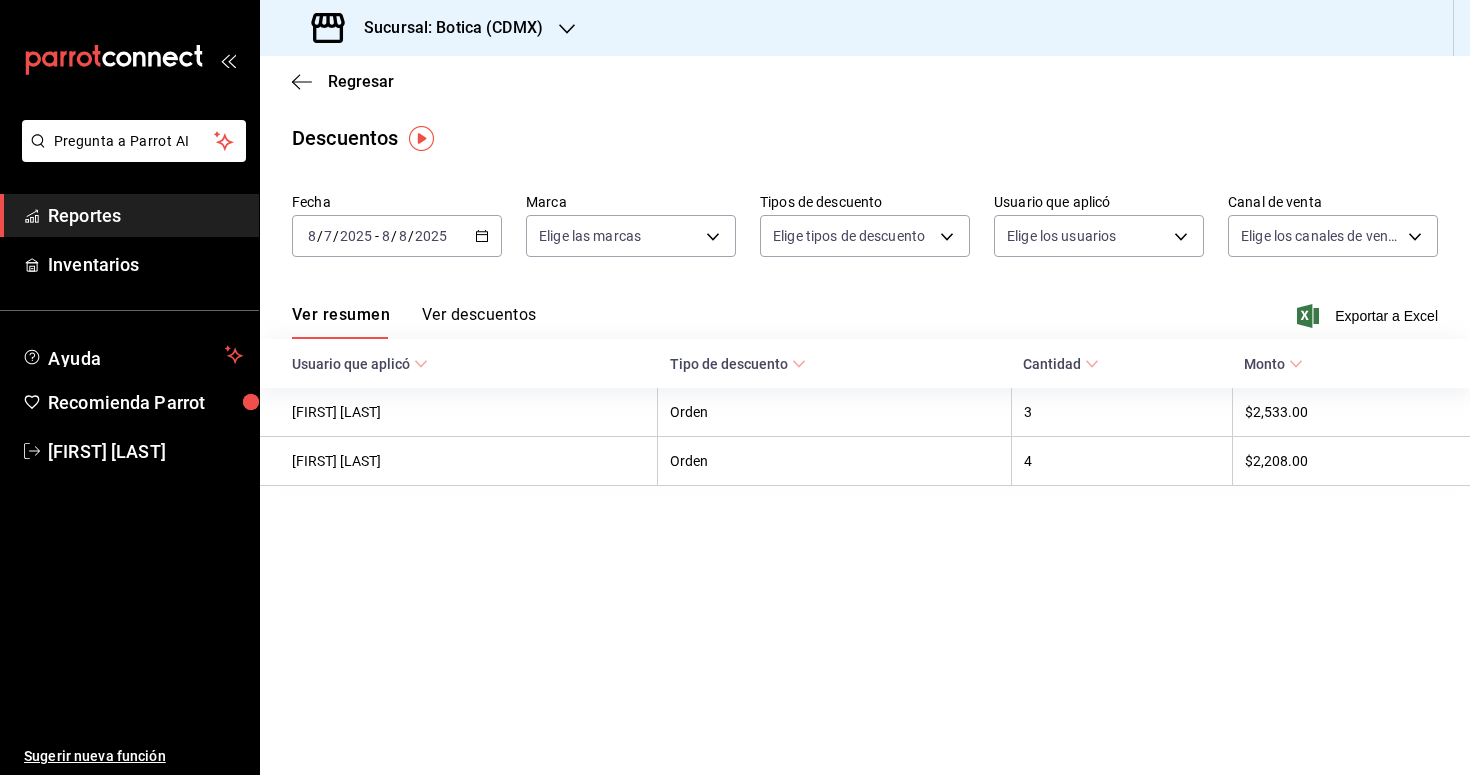 click on "Ver descuentos" at bounding box center (479, 322) 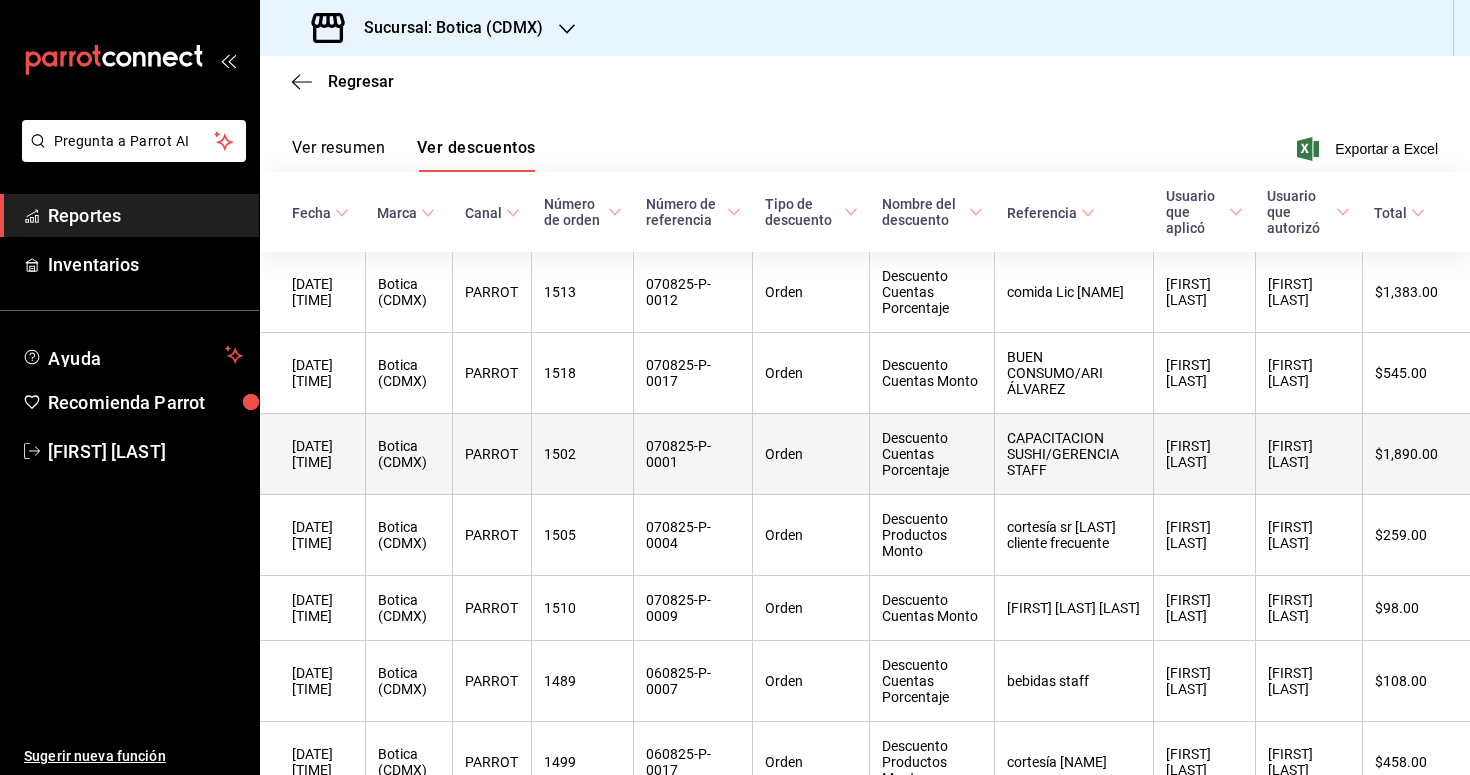 scroll, scrollTop: 161, scrollLeft: 0, axis: vertical 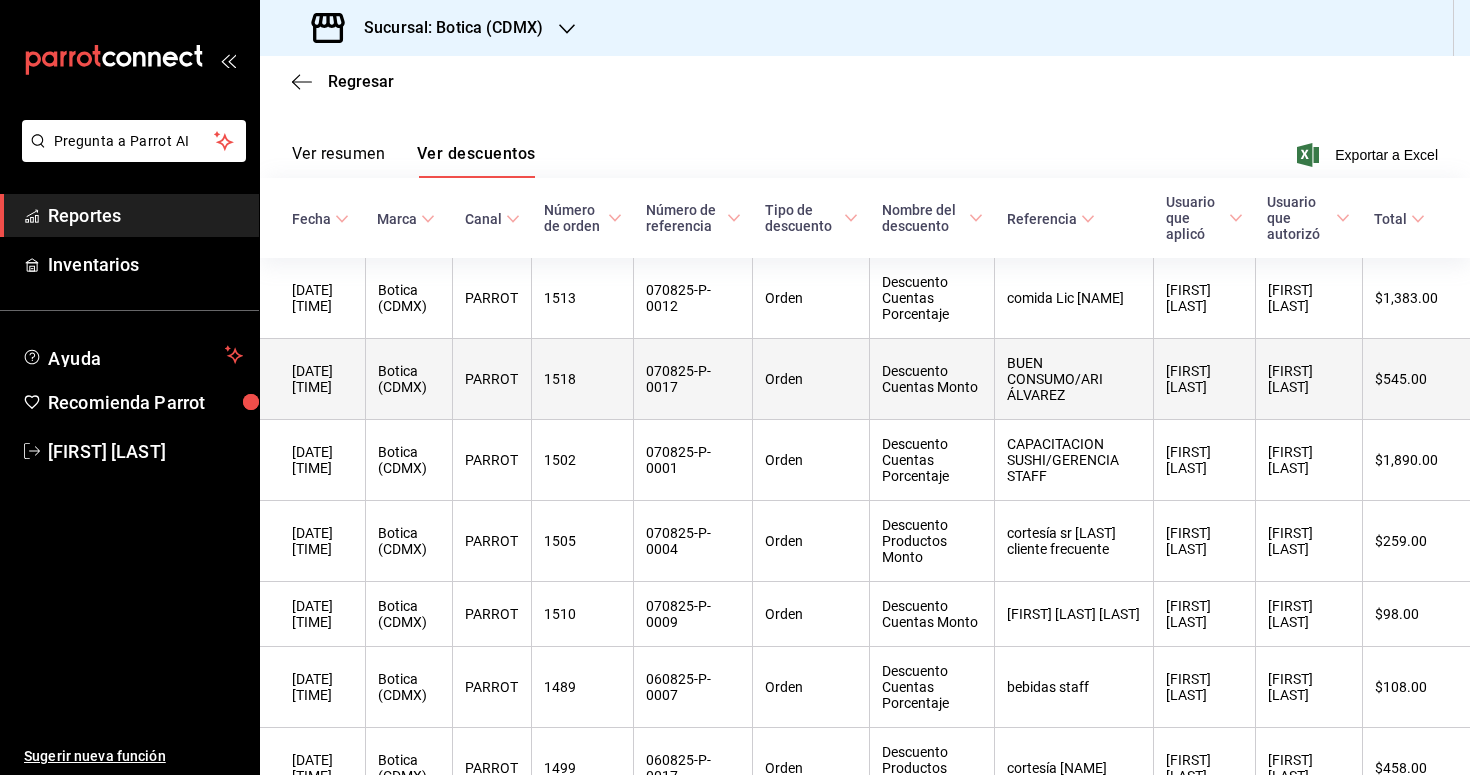 click on "BUEN CONSUMO/ARI ÁLVAREZ" at bounding box center (1074, 379) 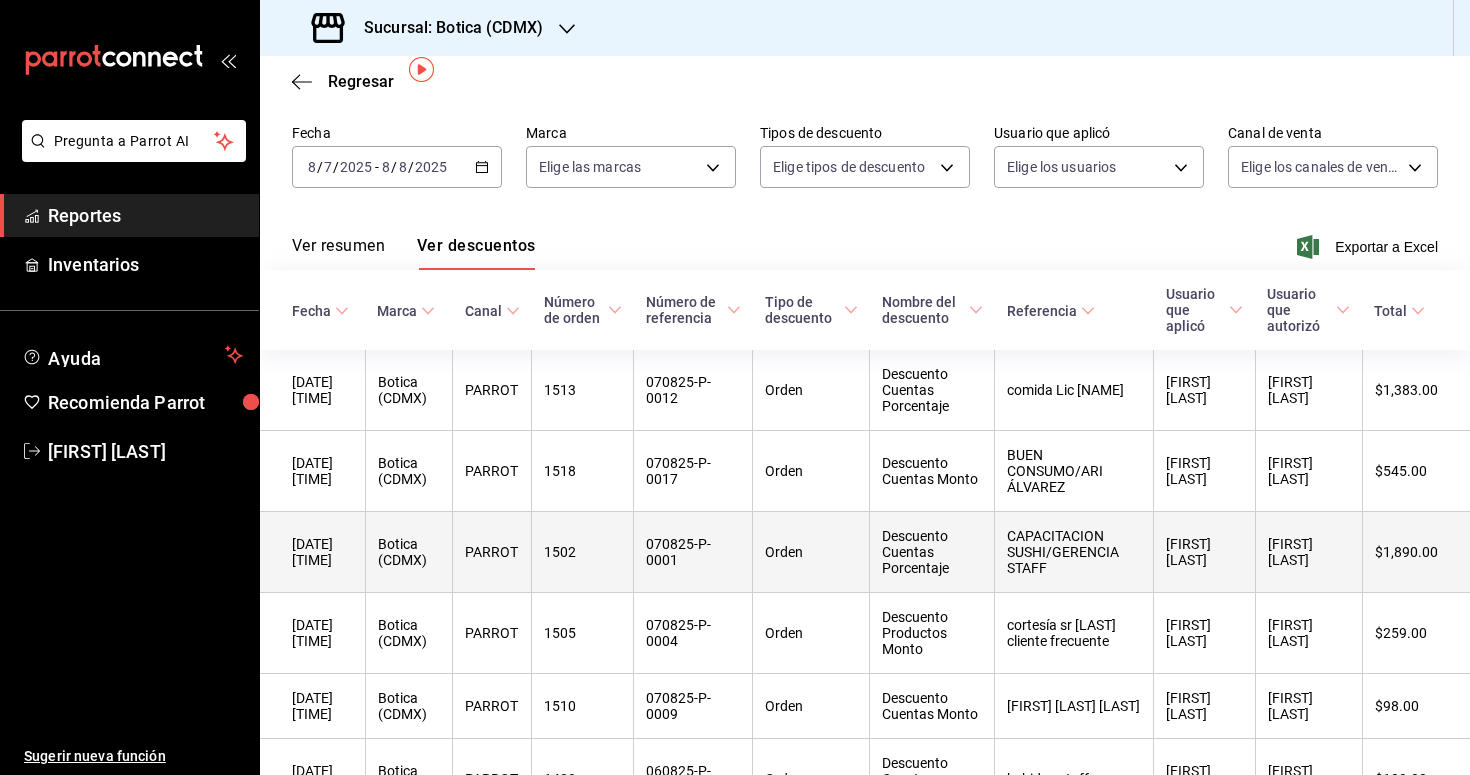 scroll, scrollTop: 60, scrollLeft: 0, axis: vertical 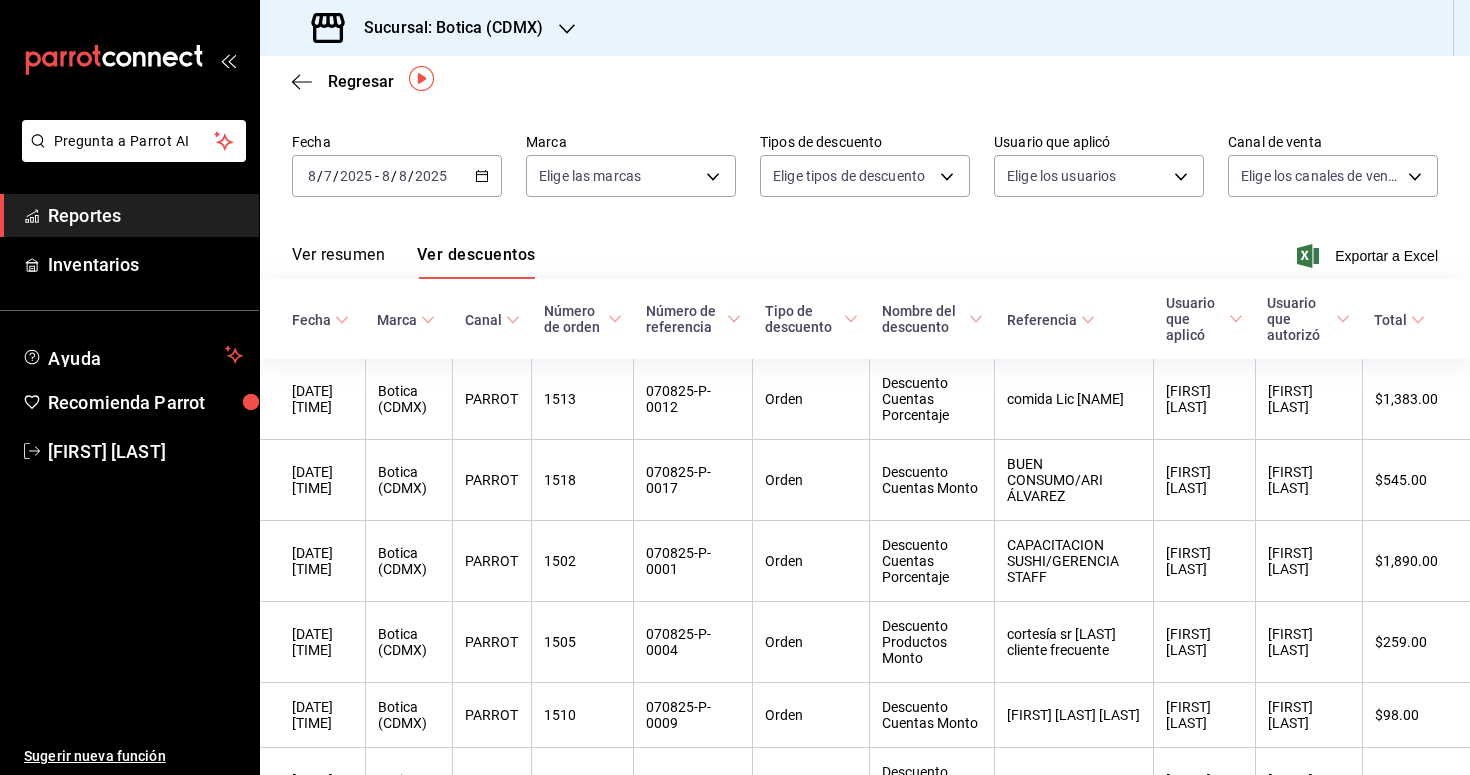 click on "Reportes" at bounding box center [145, 215] 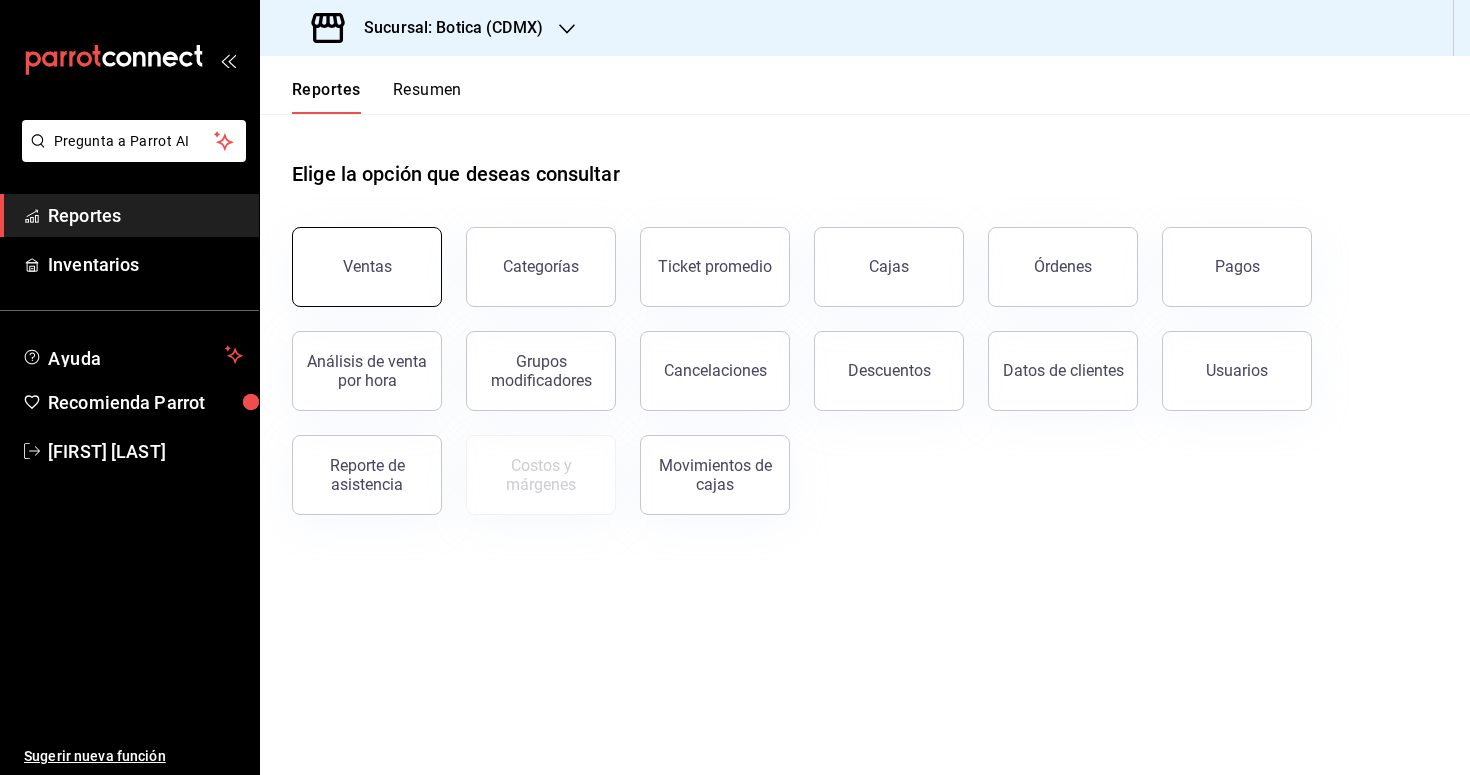 click on "Ventas" at bounding box center (367, 266) 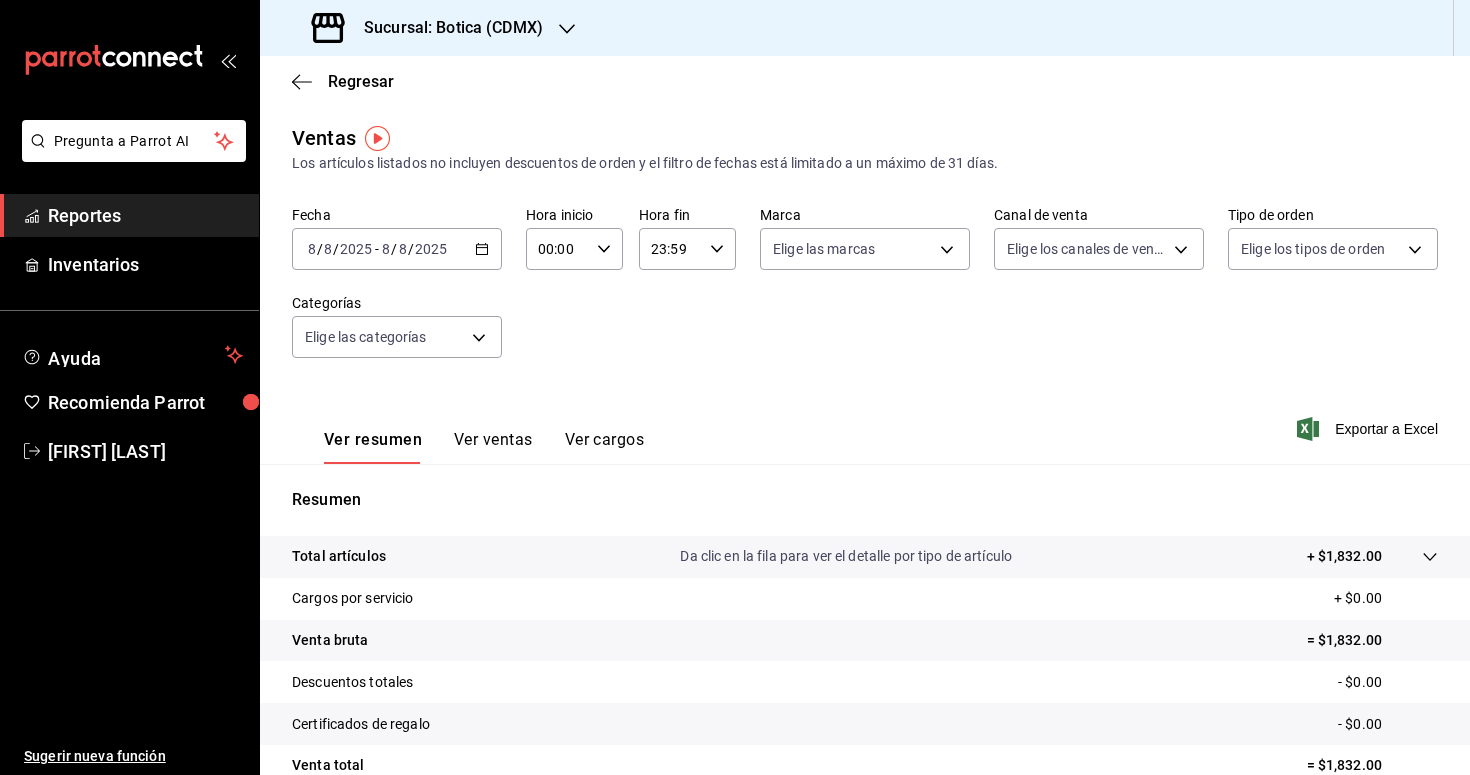 click 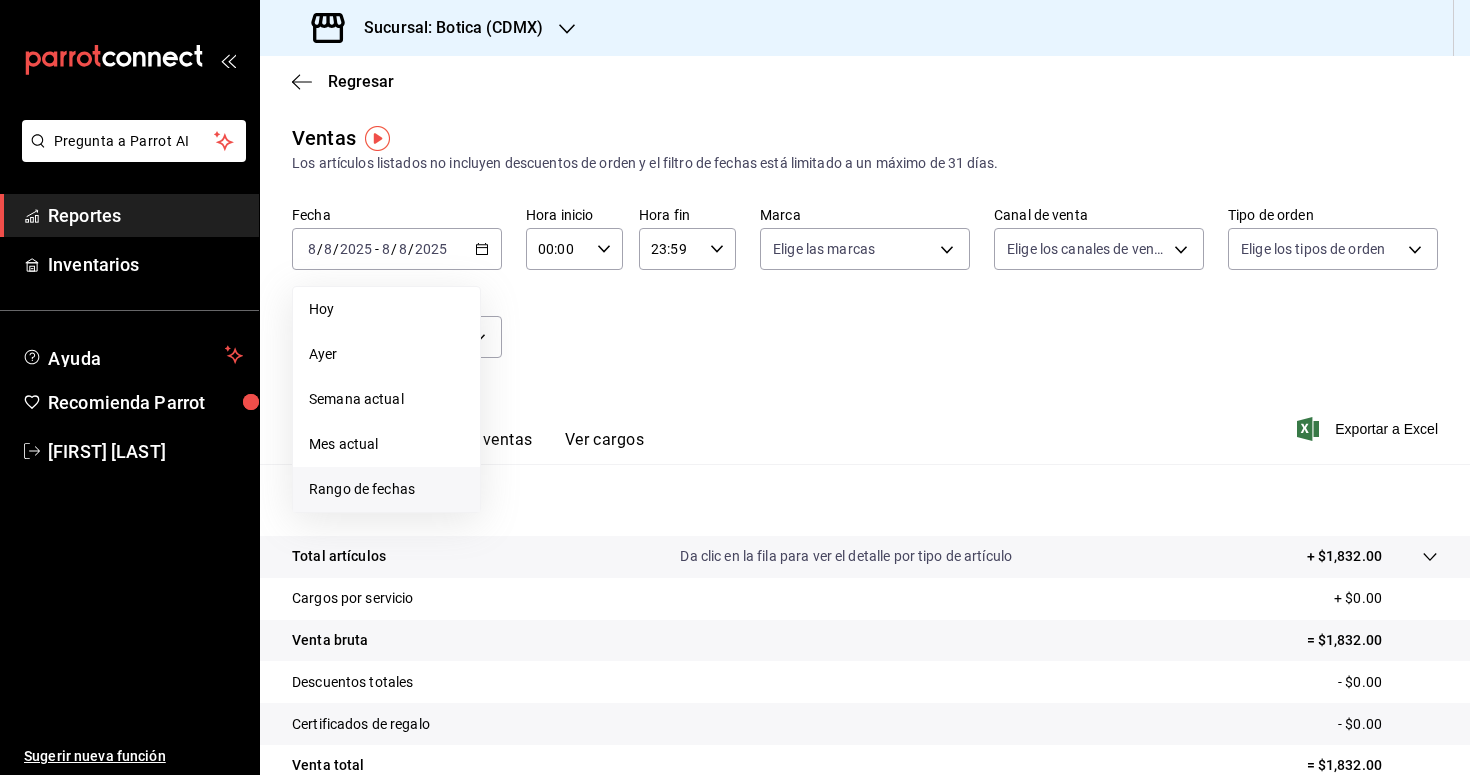 click on "Rango de fechas" at bounding box center [386, 489] 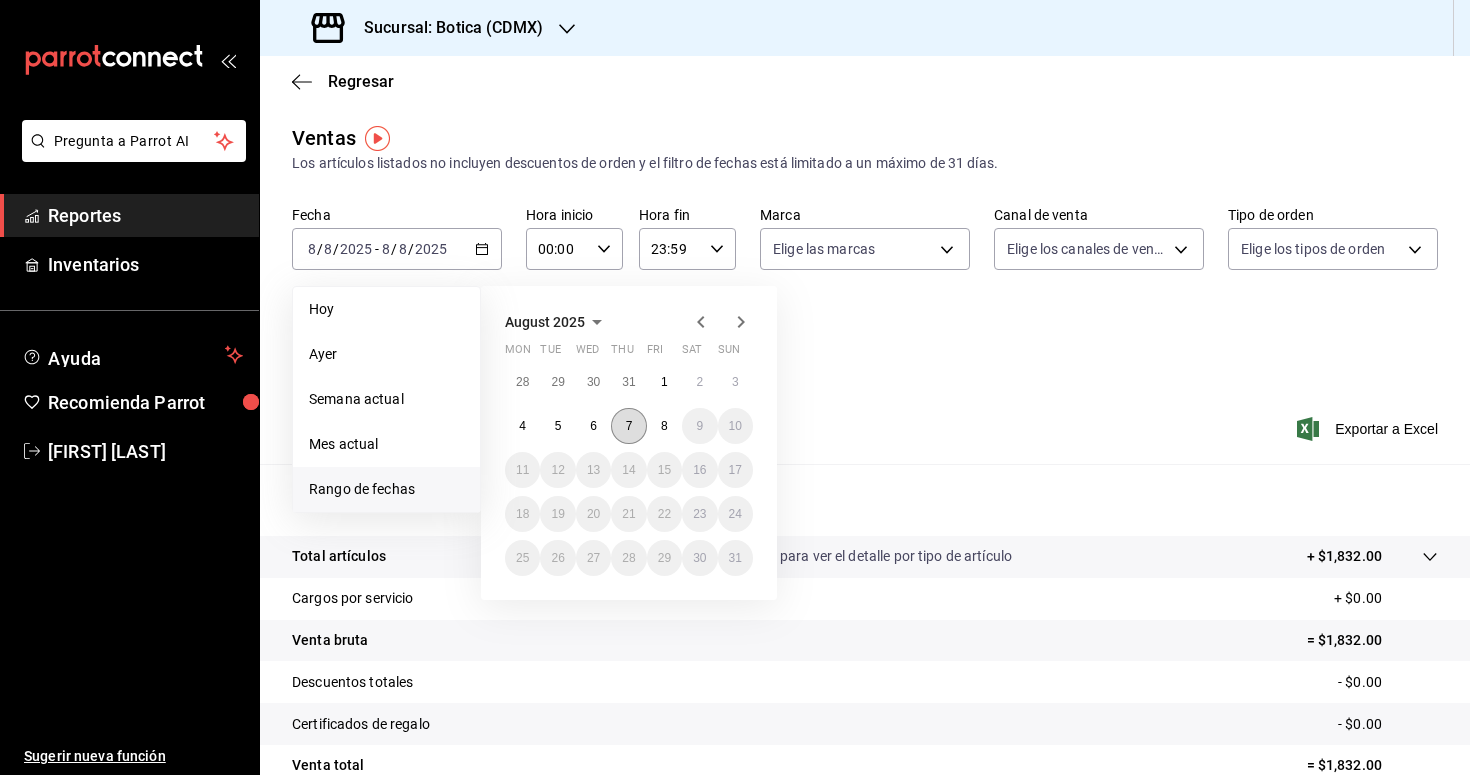 click on "7" at bounding box center (628, 426) 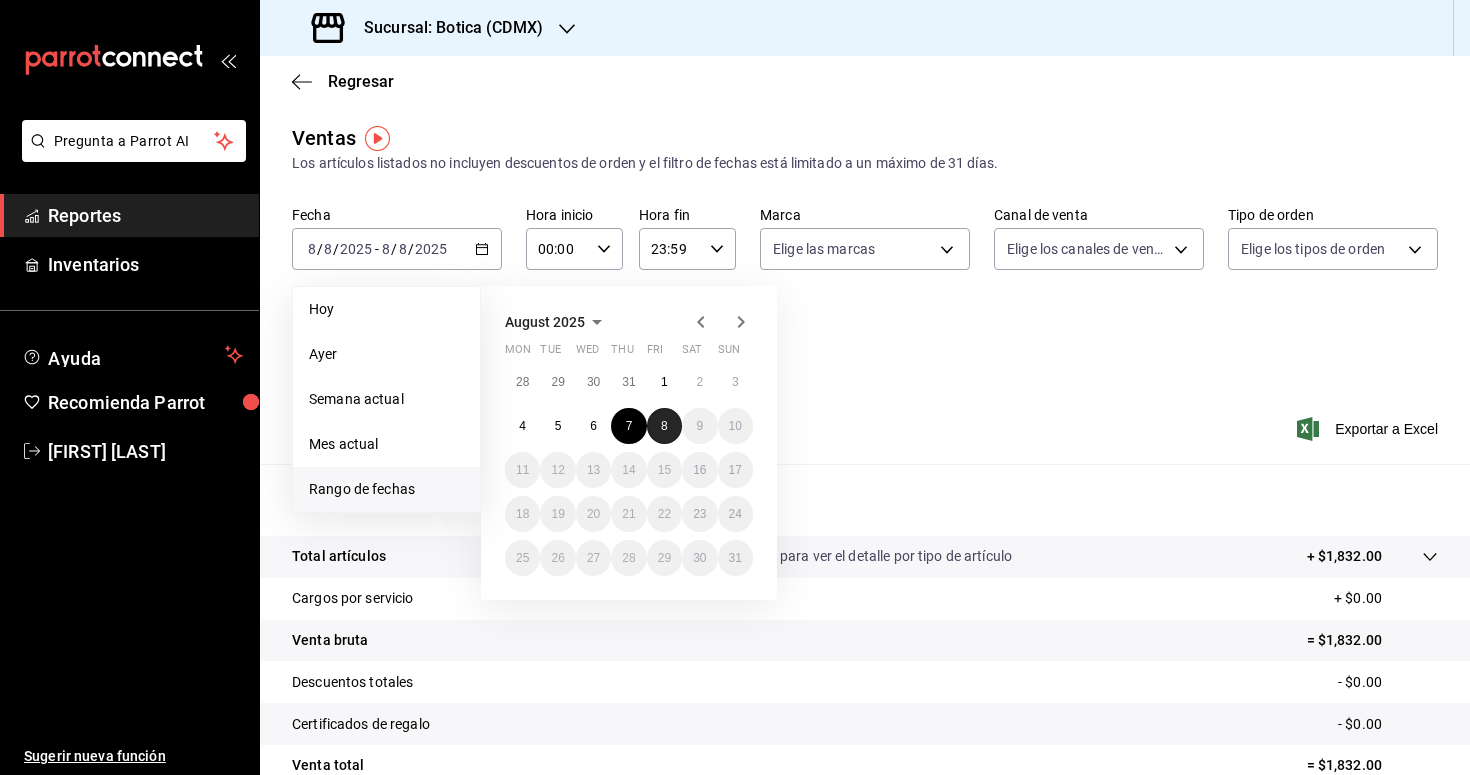 click on "8" at bounding box center [664, 426] 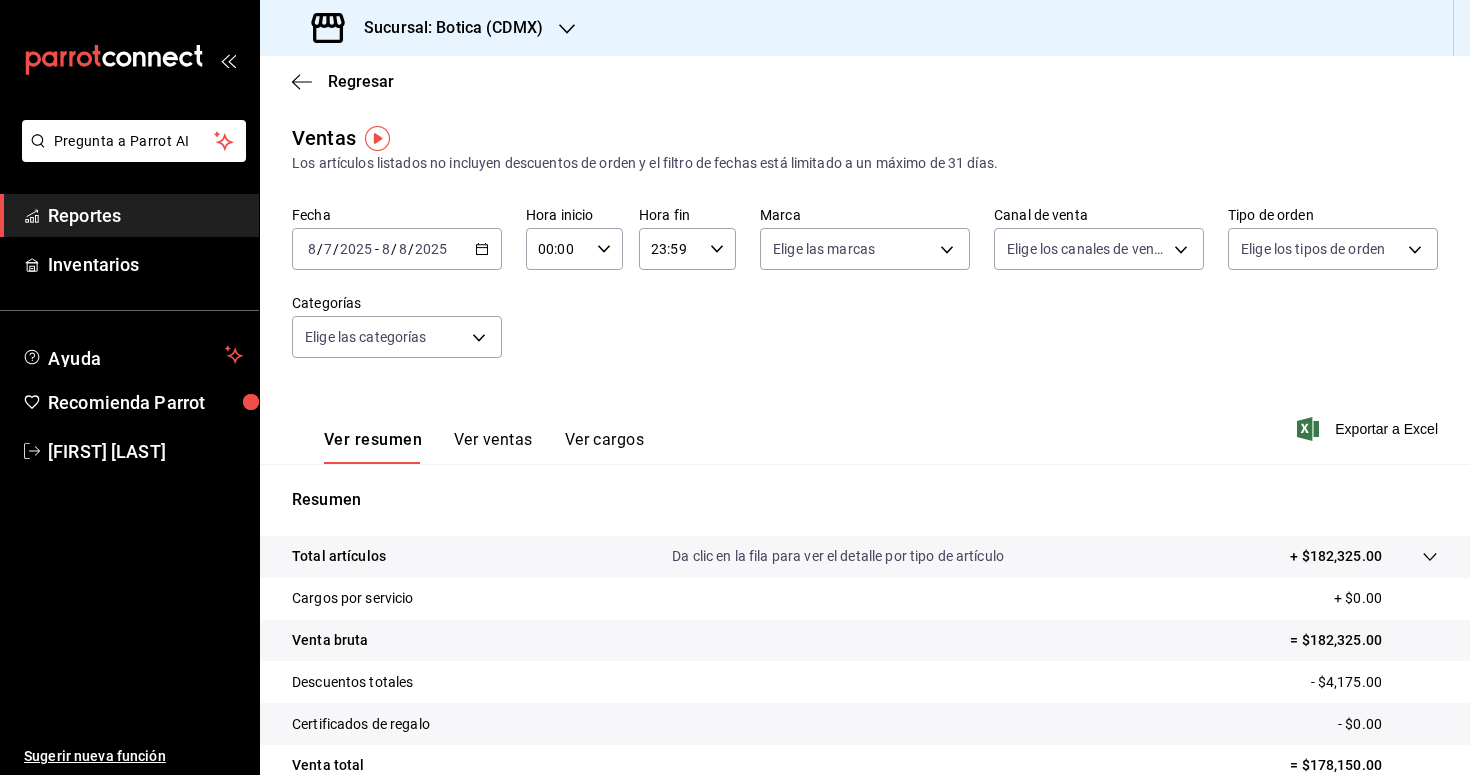 click 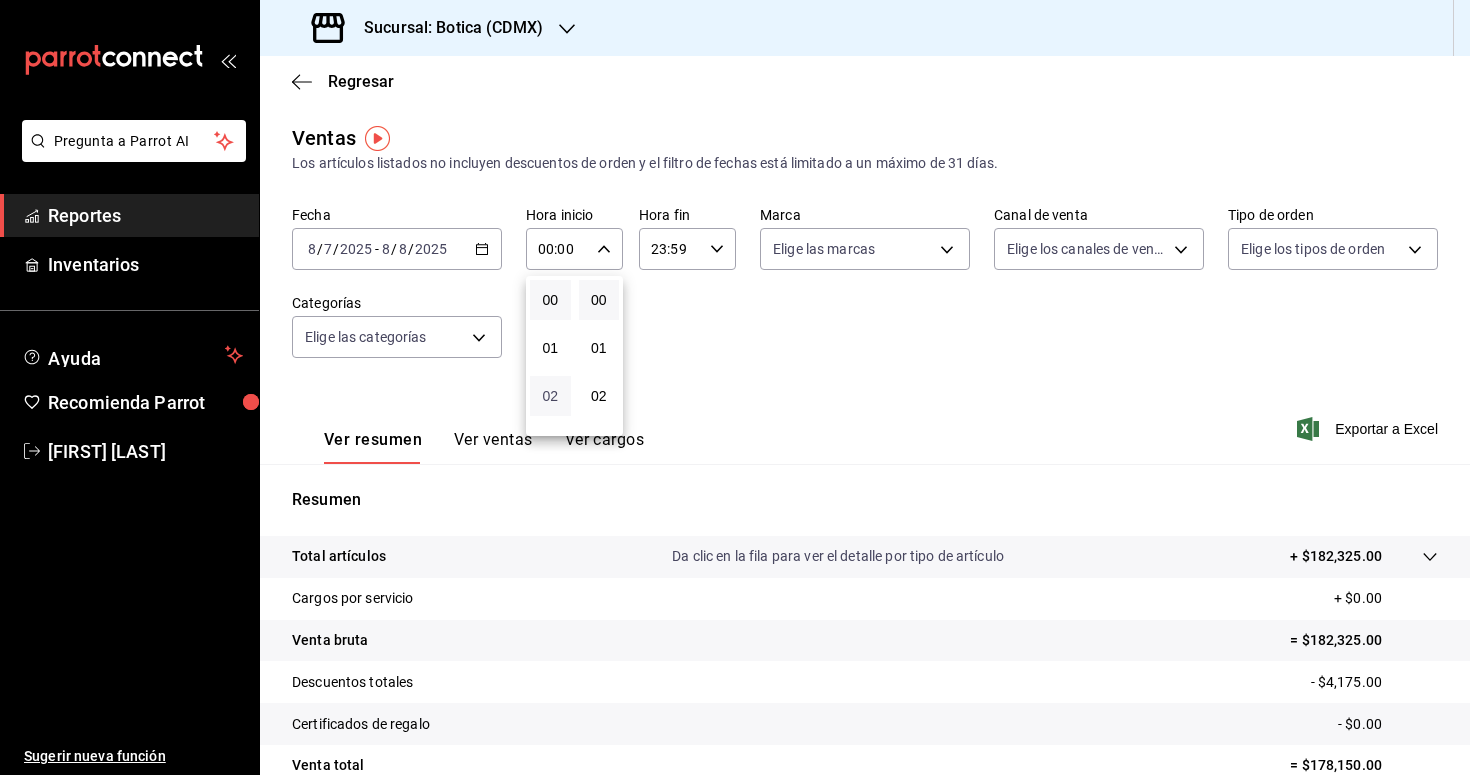 click on "02" at bounding box center [550, 396] 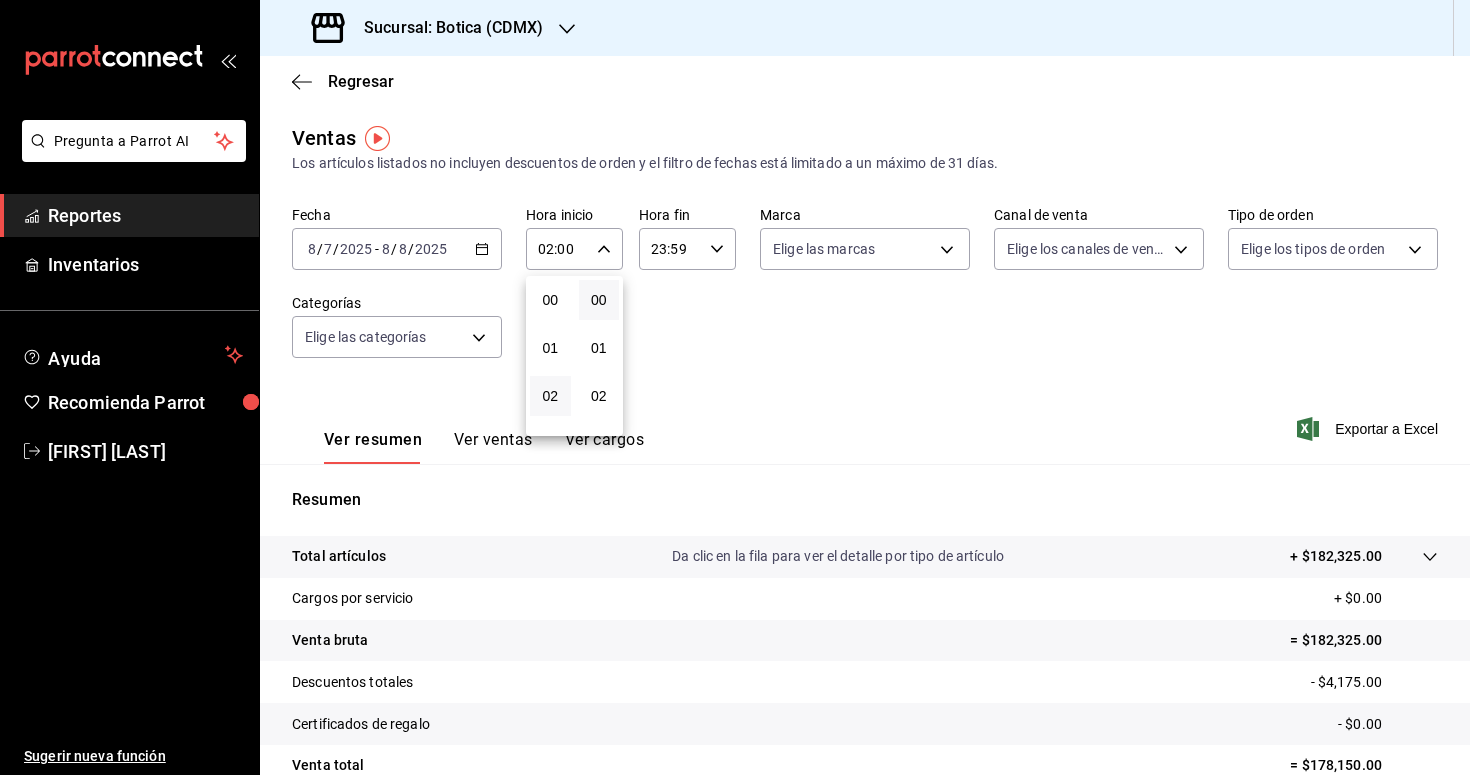 click at bounding box center [735, 387] 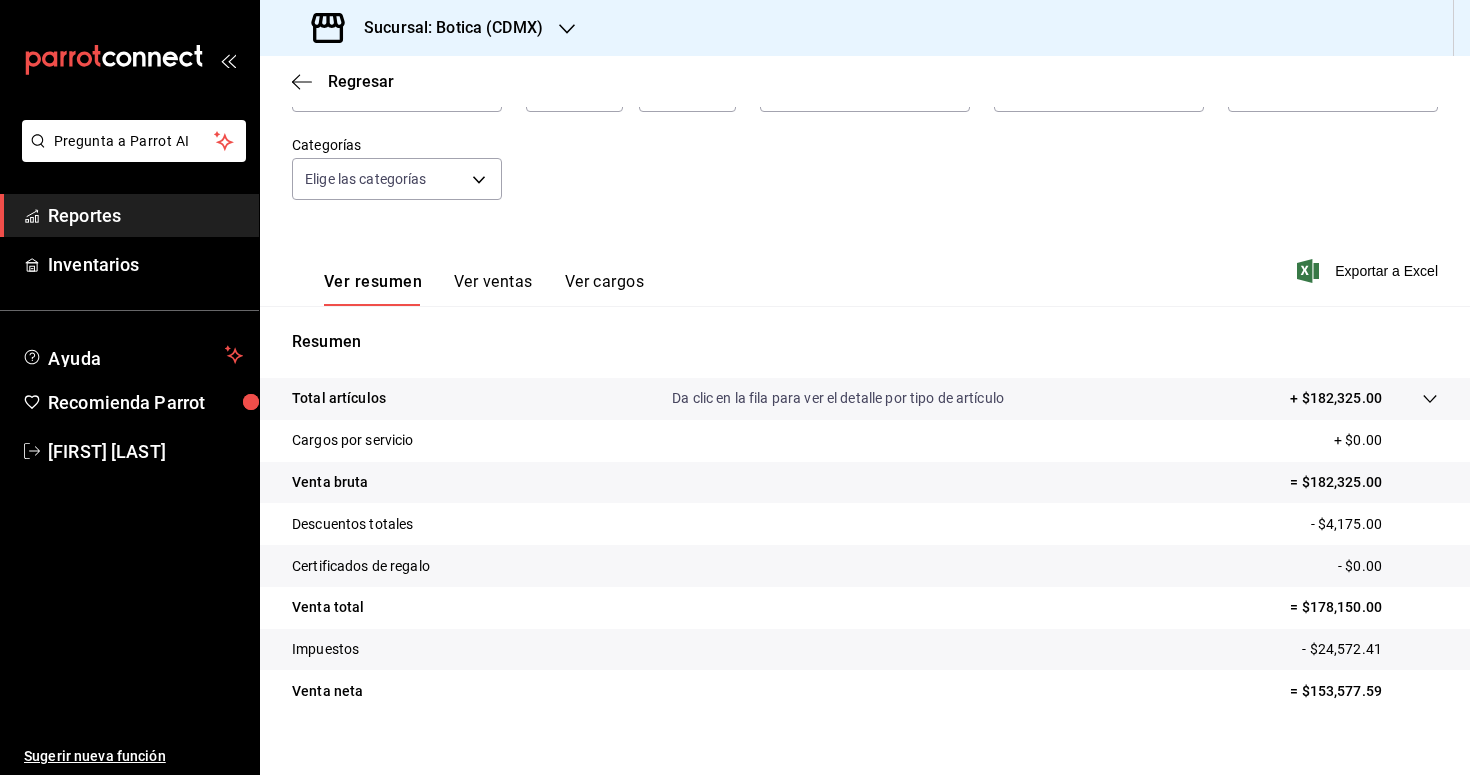 scroll, scrollTop: 183, scrollLeft: 0, axis: vertical 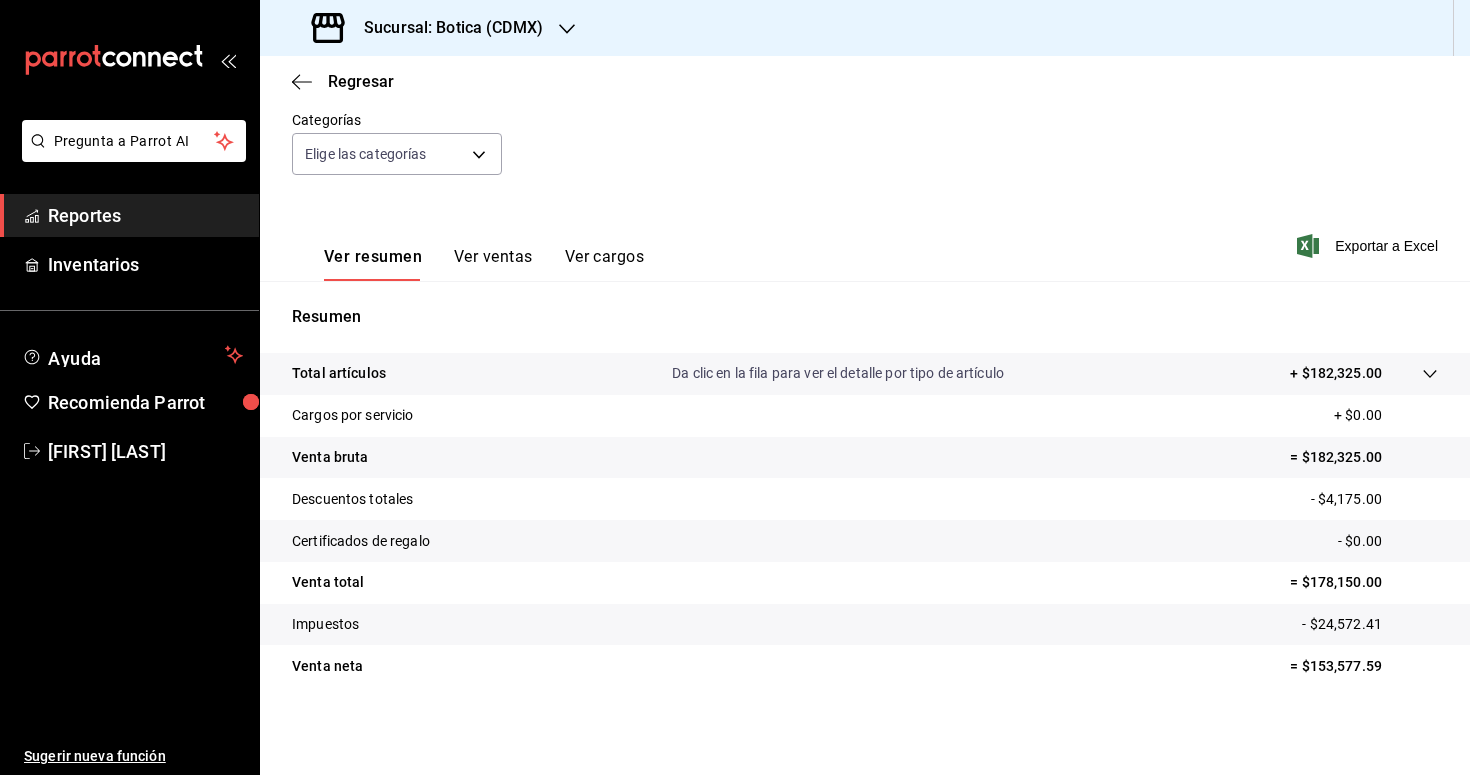 click at bounding box center (1410, 373) 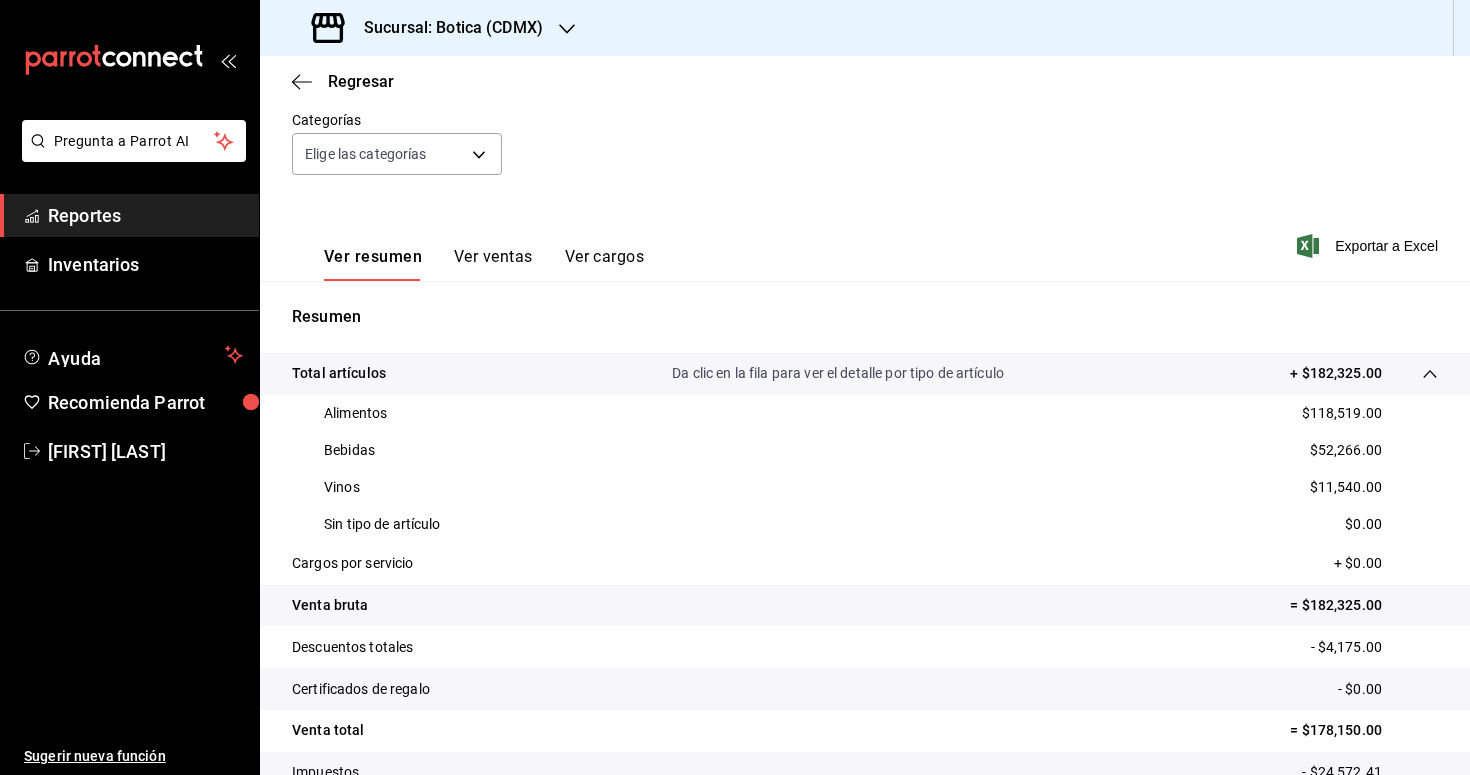 click on "Reportes" at bounding box center [145, 215] 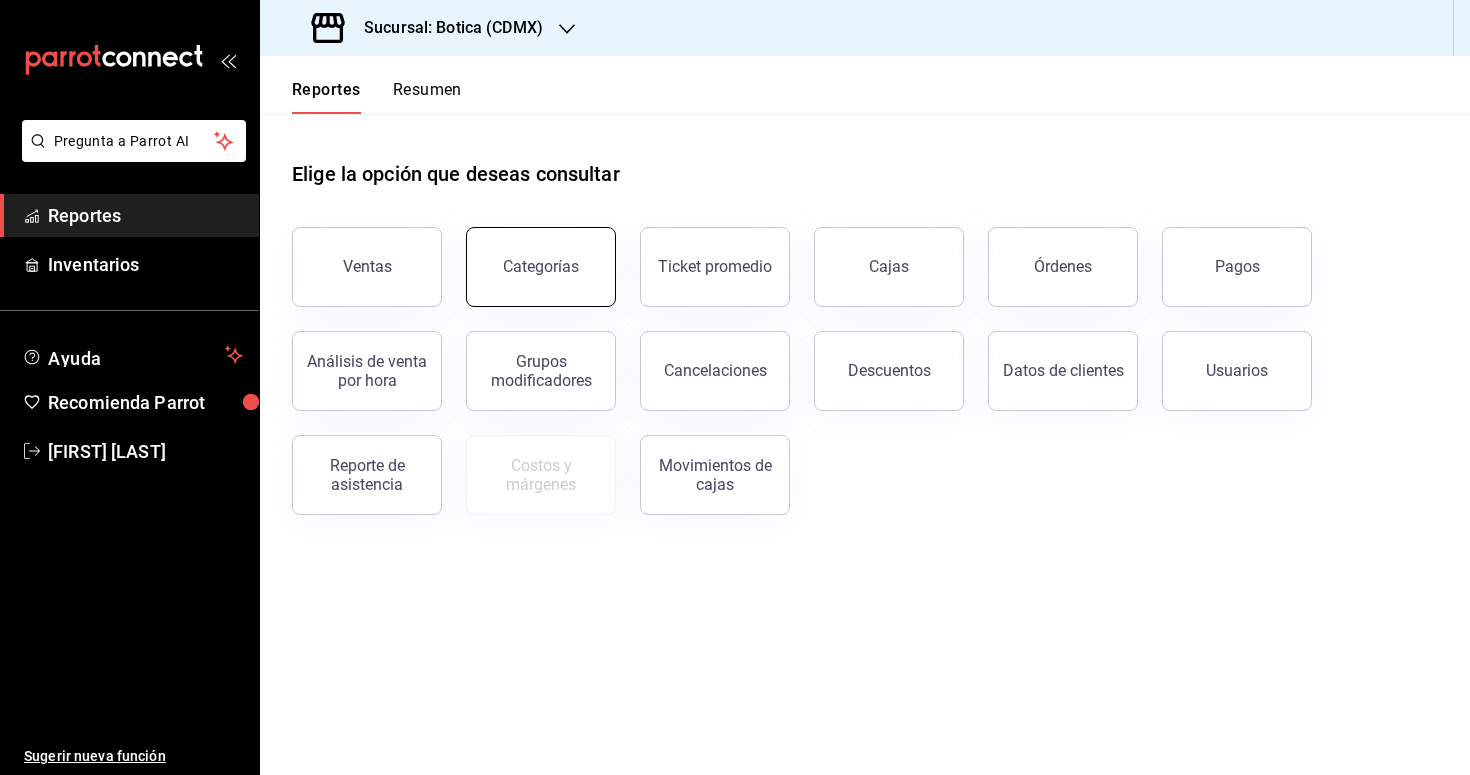 click on "Categorías" at bounding box center (541, 267) 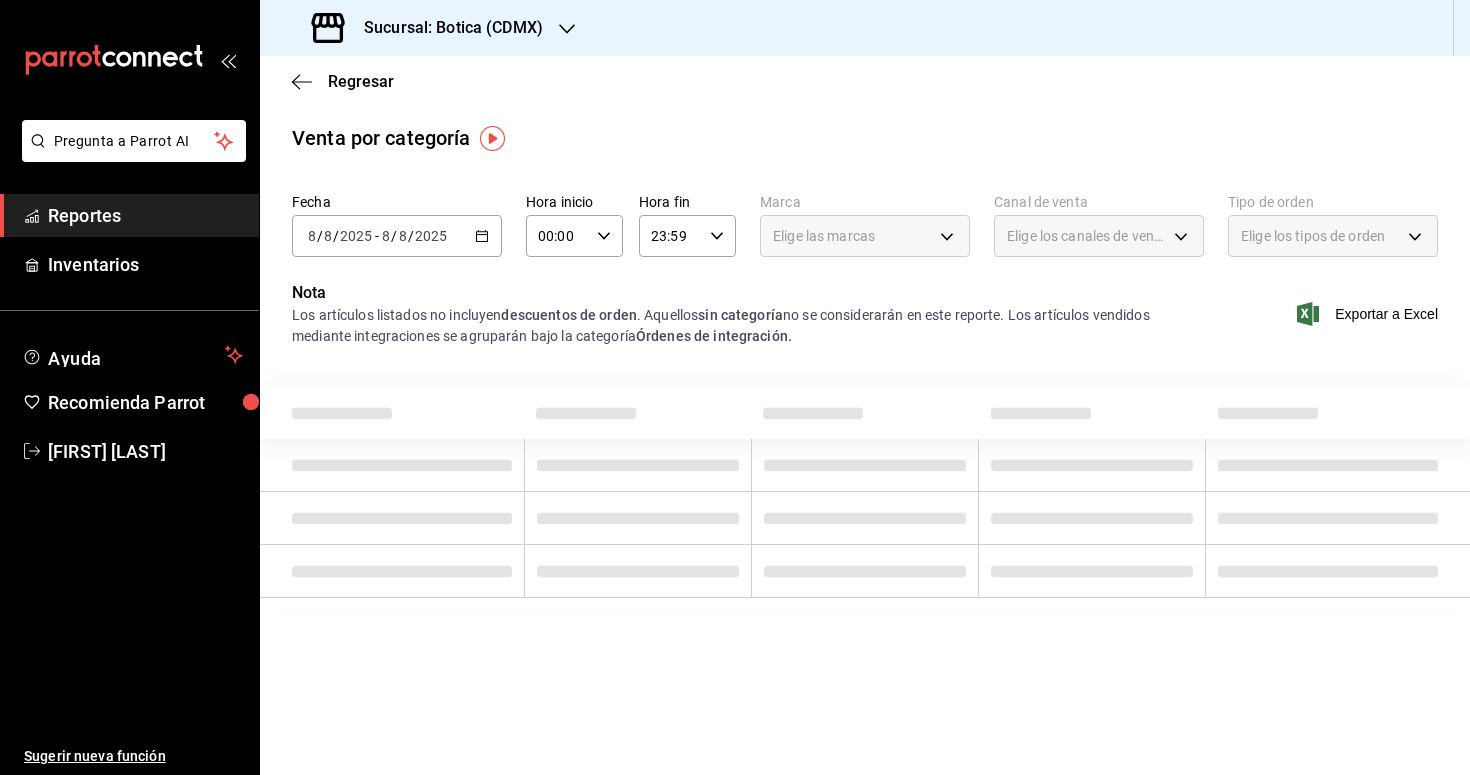 click on "2025-08-08 8 / 8 / 2025 - 2025-08-08 8 / 8 / 2025" at bounding box center [397, 236] 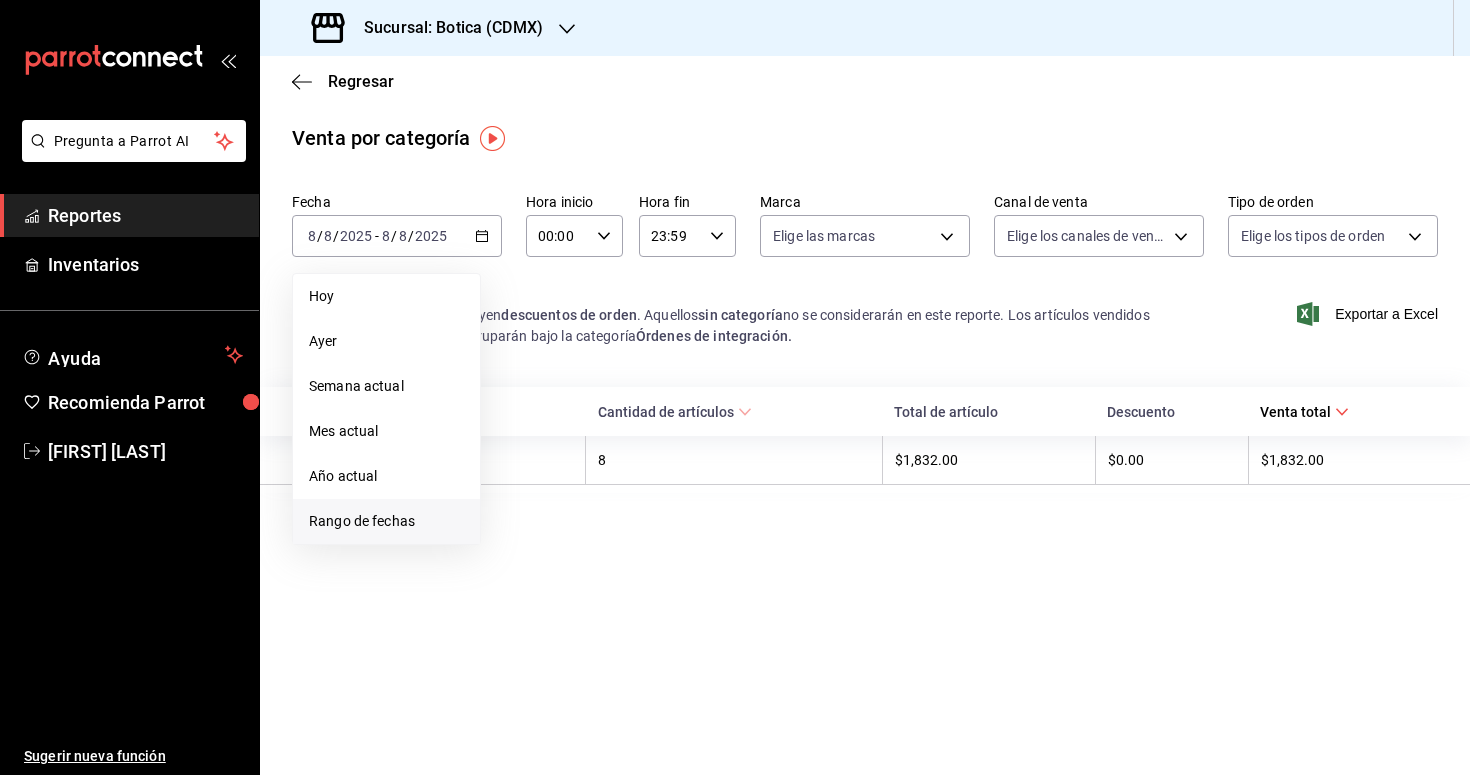 click on "Rango de fechas" at bounding box center [386, 521] 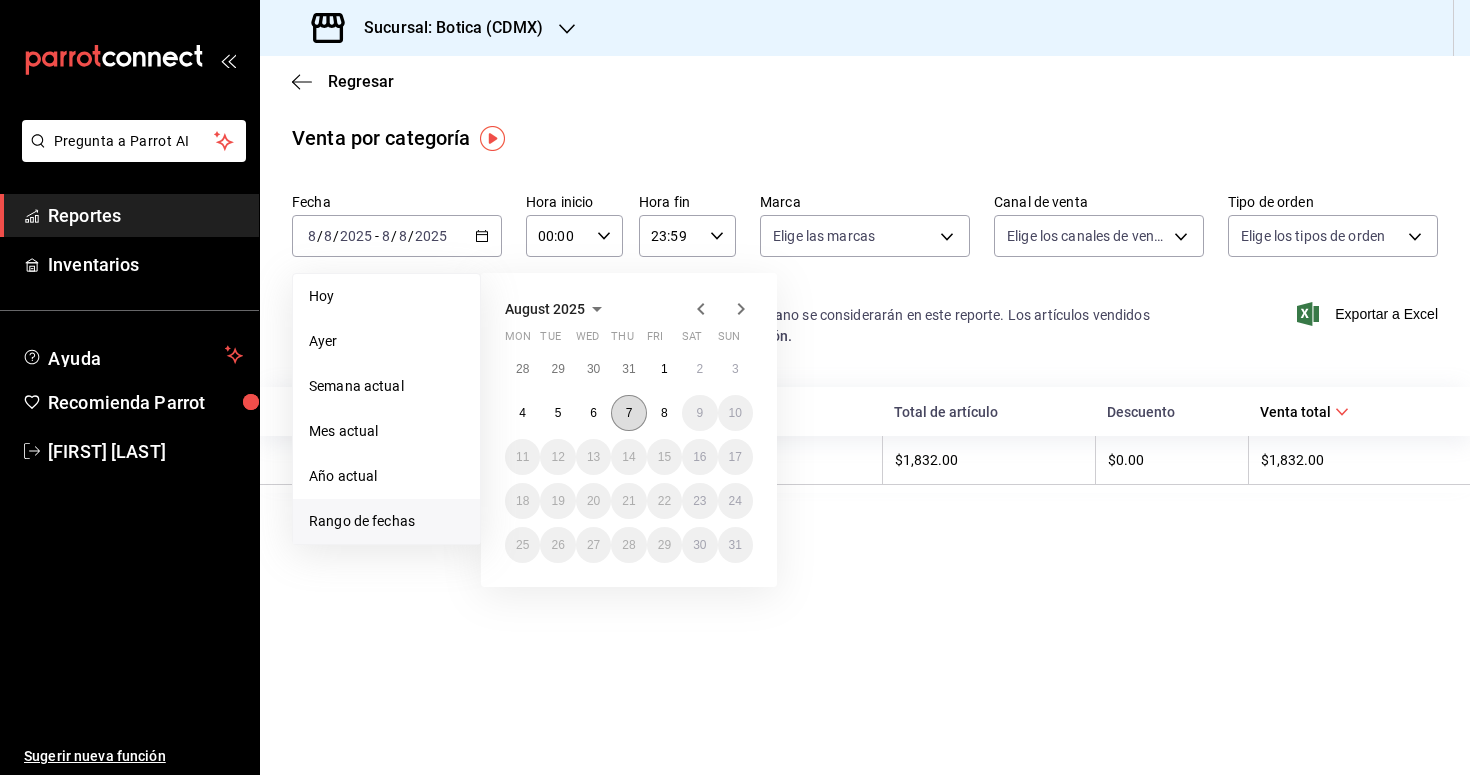click on "7" at bounding box center [628, 413] 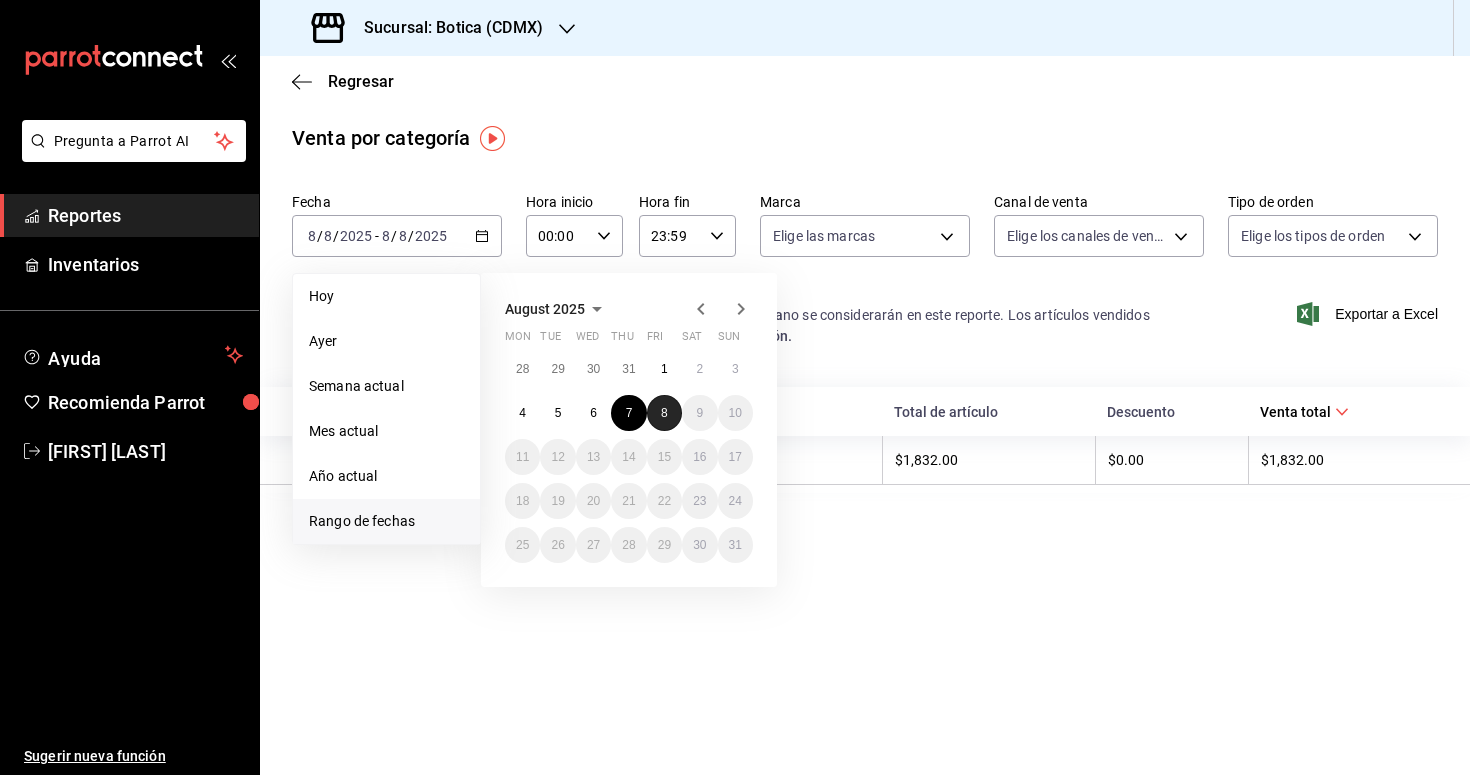 click on "8" at bounding box center [664, 413] 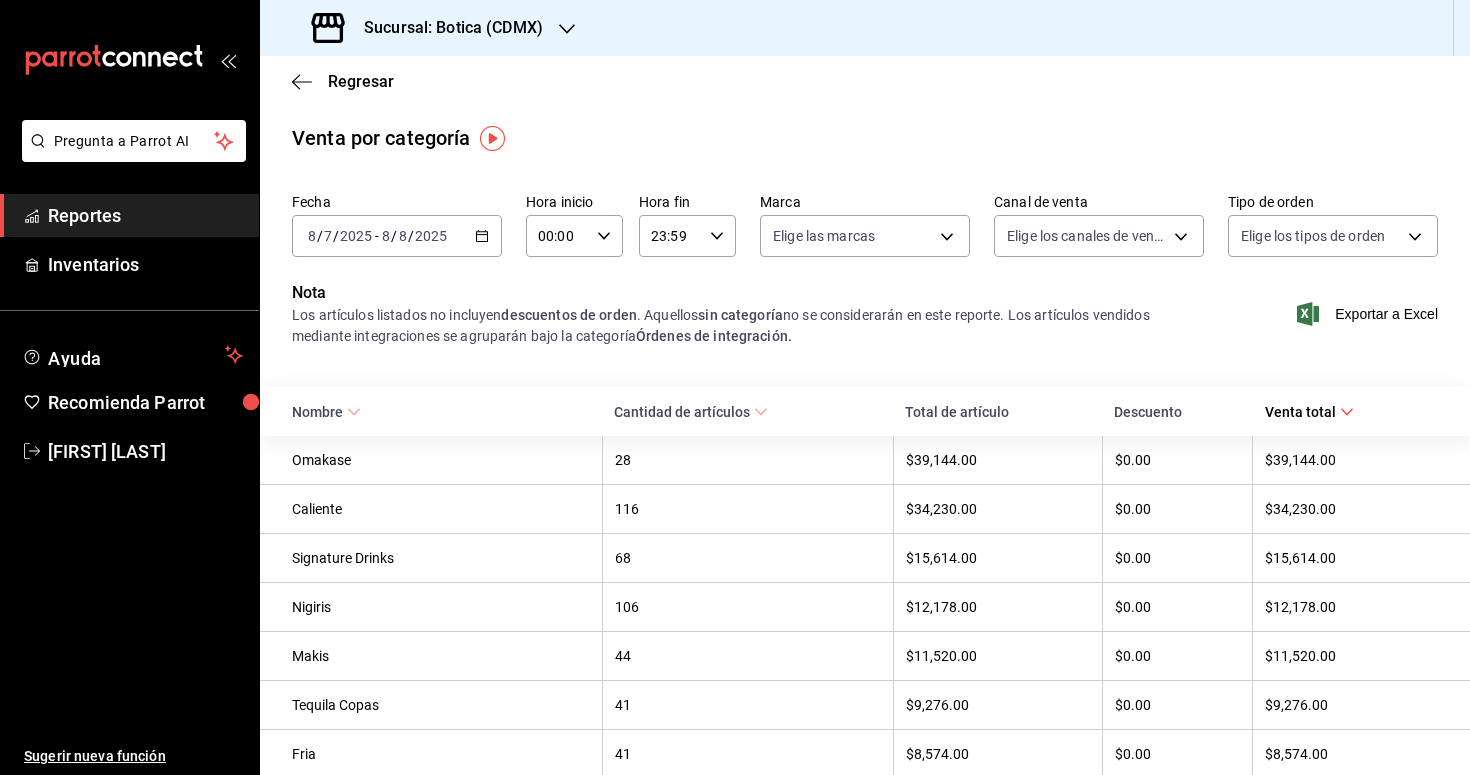 click on "00:00 Hora inicio" at bounding box center (574, 236) 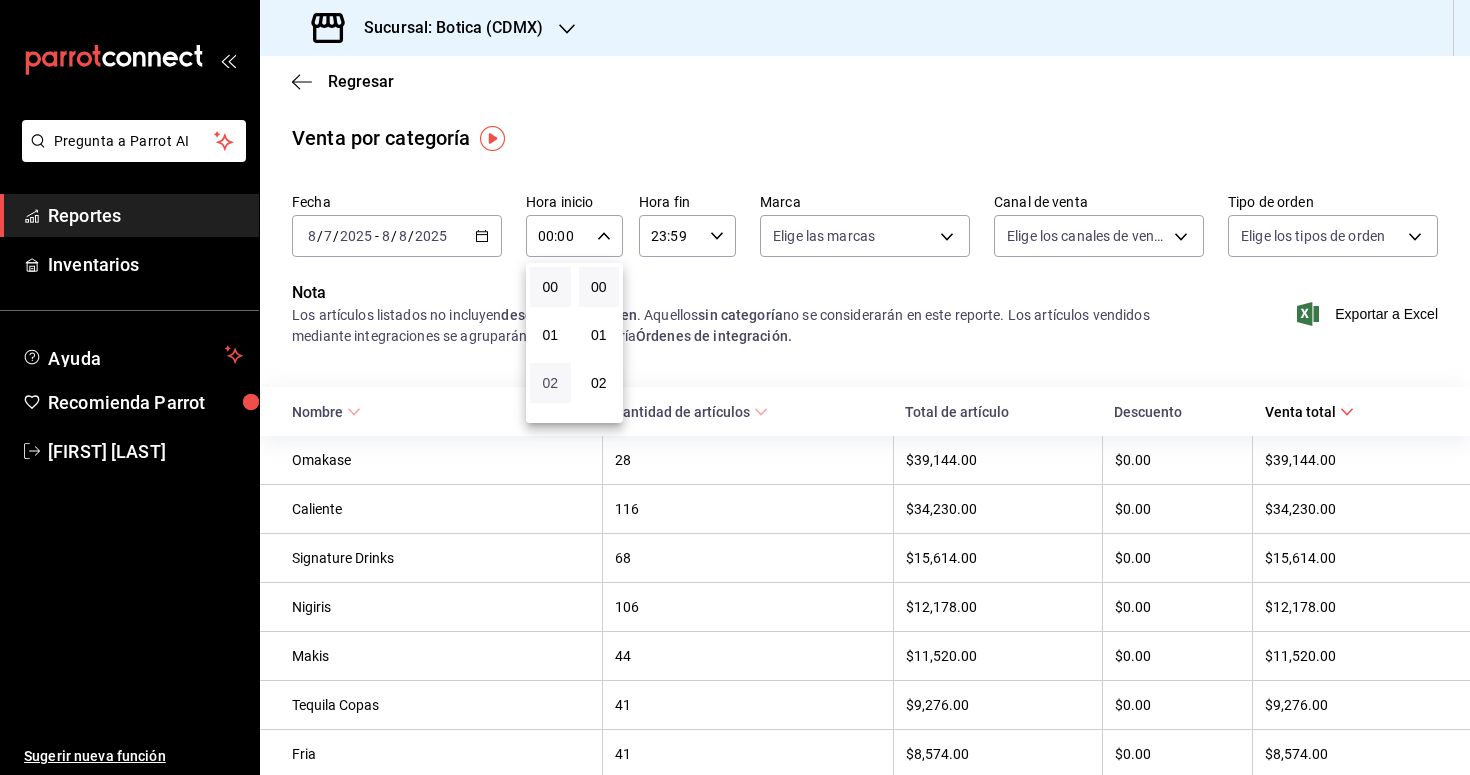 click on "02" at bounding box center [550, 383] 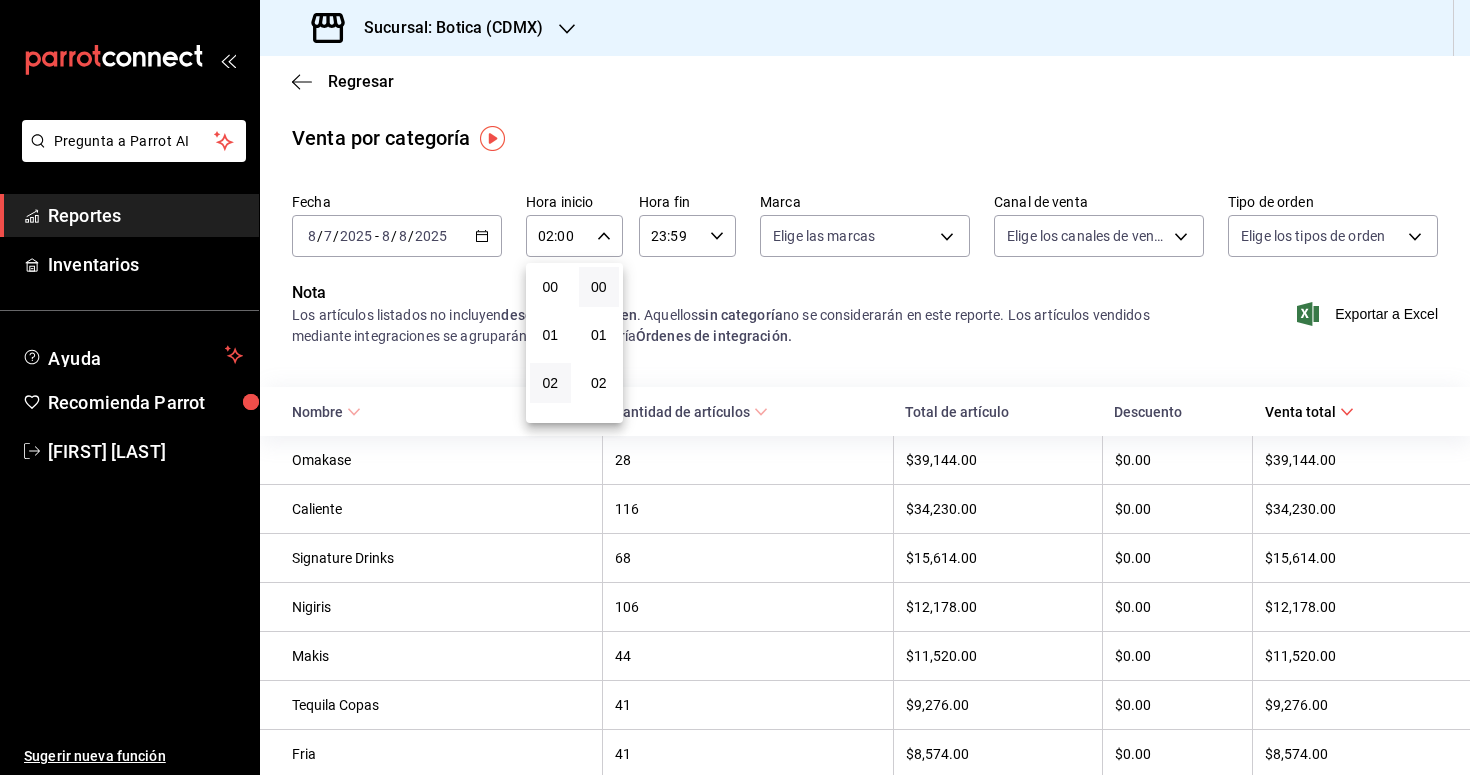 click at bounding box center [735, 387] 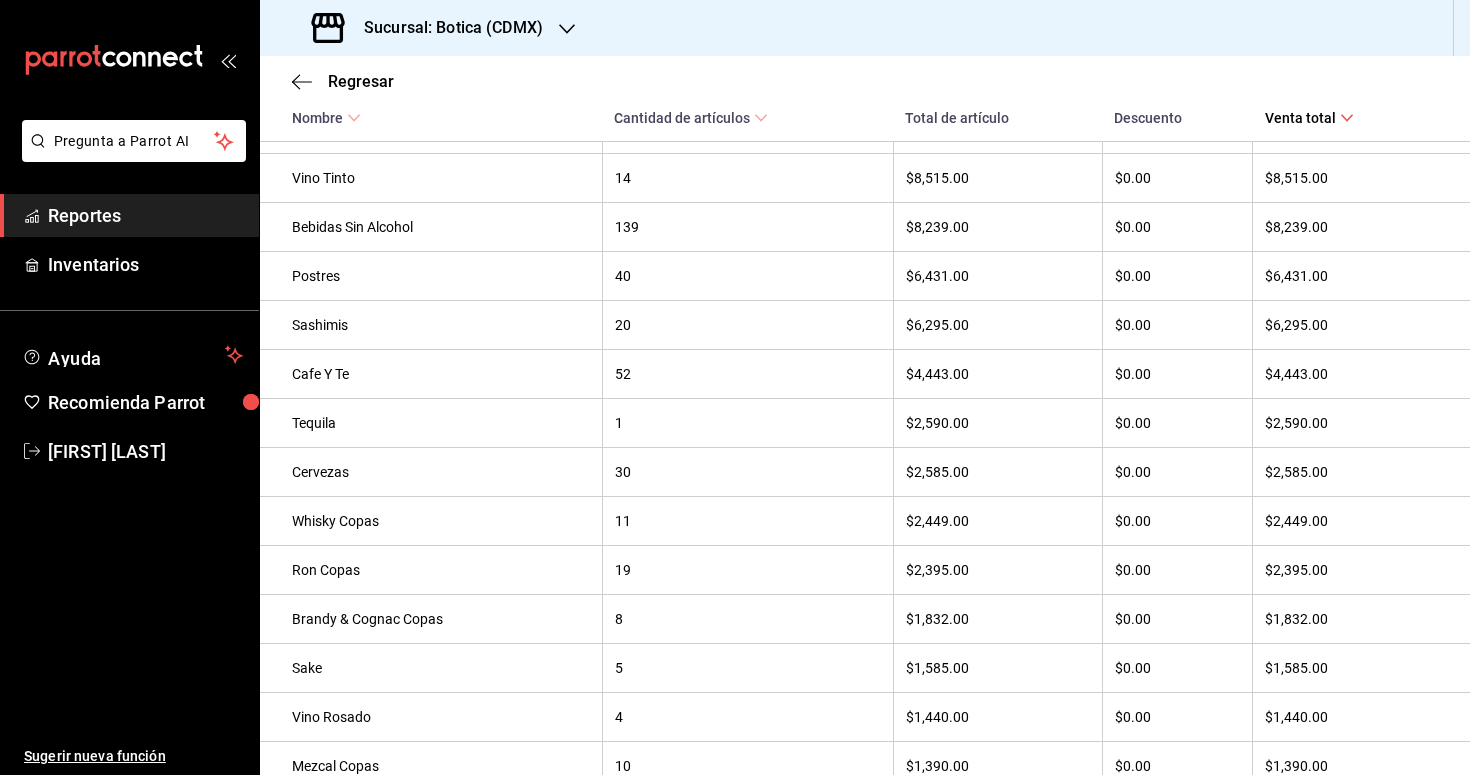 scroll, scrollTop: 958, scrollLeft: 0, axis: vertical 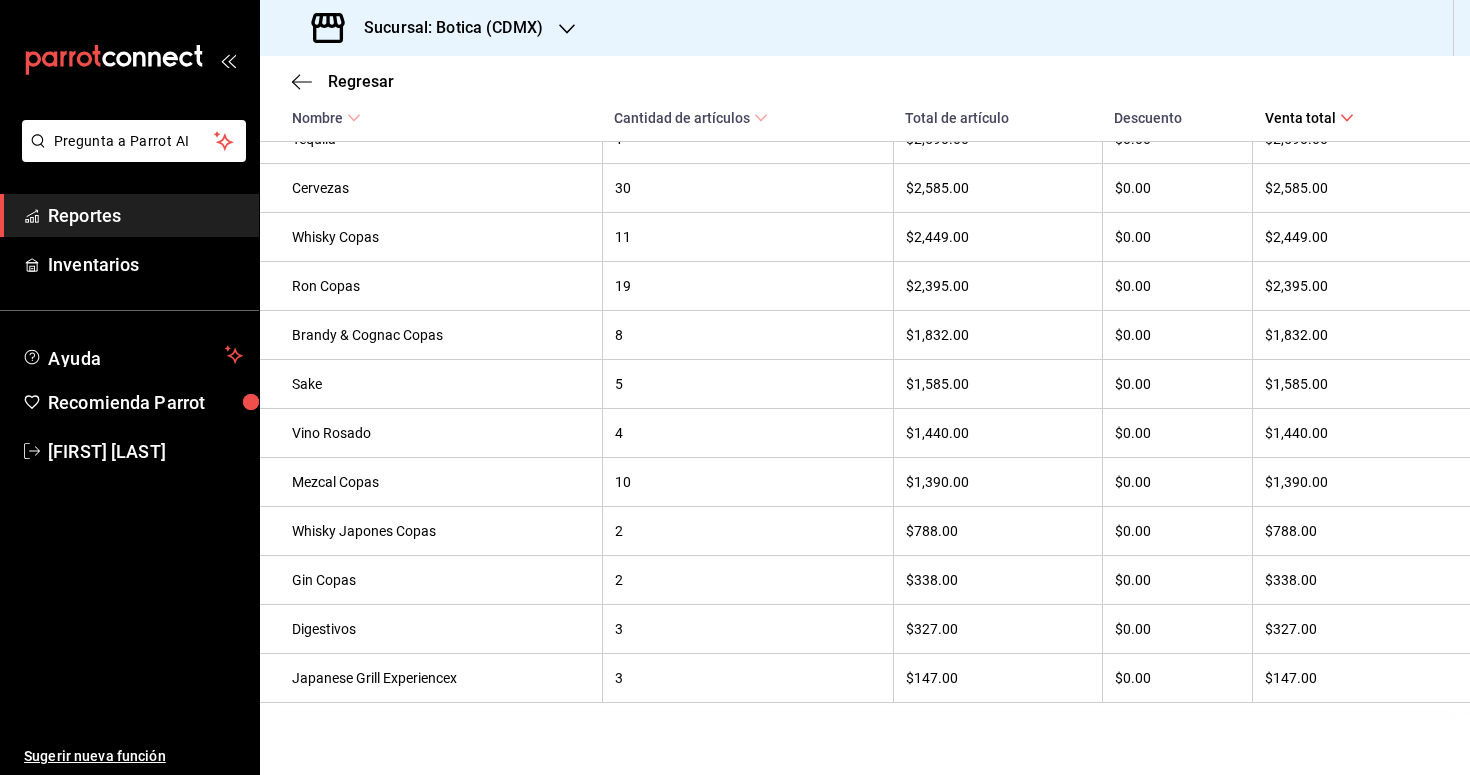 click on "Fecha [DATE] [TIME] [DATE] [TIME] Hora inicio [TIME] Hora inicio Hora fin [TIME] Hora fin Marca Elige las marcas Canal de venta Elige los canales de venta Tipo de orden Elige los tipos de orden Nota Los artículos listados no incluyen descuentos de orden . Aquellos sin categoría no se considerarán en este reporte. Los artículos vendidos mediante integraciones se agruparán bajo la categoría Órdenes de integración. Exportar a Excel Nombre Cantidad de artículos Total de artículo Descuento Venta total Omakase 28 $39,144.00 $0.00 $39,144.00 Caliente 116 $34,230.00 $0.00 $34,230.00 Signature Drinks 68 $15,614.00 $0.00 $15,614.00 Nigiris 106 $12,178.00 $0.00 $12,178.00 Makis 44 $11,520.00 $0.00 $11,520.00 Tequila Copas 41 $9,276.00 $0.00 $9,276.00 Fria 41 $8,574.00 $0.00 $8,574.00 Vino Tinto 14 $8,515.00 $0.00 $8,515.00 Bebidas Sin Alcohol 139 $8,239.00 $0.00 $8,239.00 Postres 40 $6,431.00 $0.00 $6,431.00 Sashimis 20 $6,295.00 $0.00 $6,295.00 Cafe Y Te 52 $4,443.00 $0.00 $4,443.00 1" at bounding box center (865, -9) 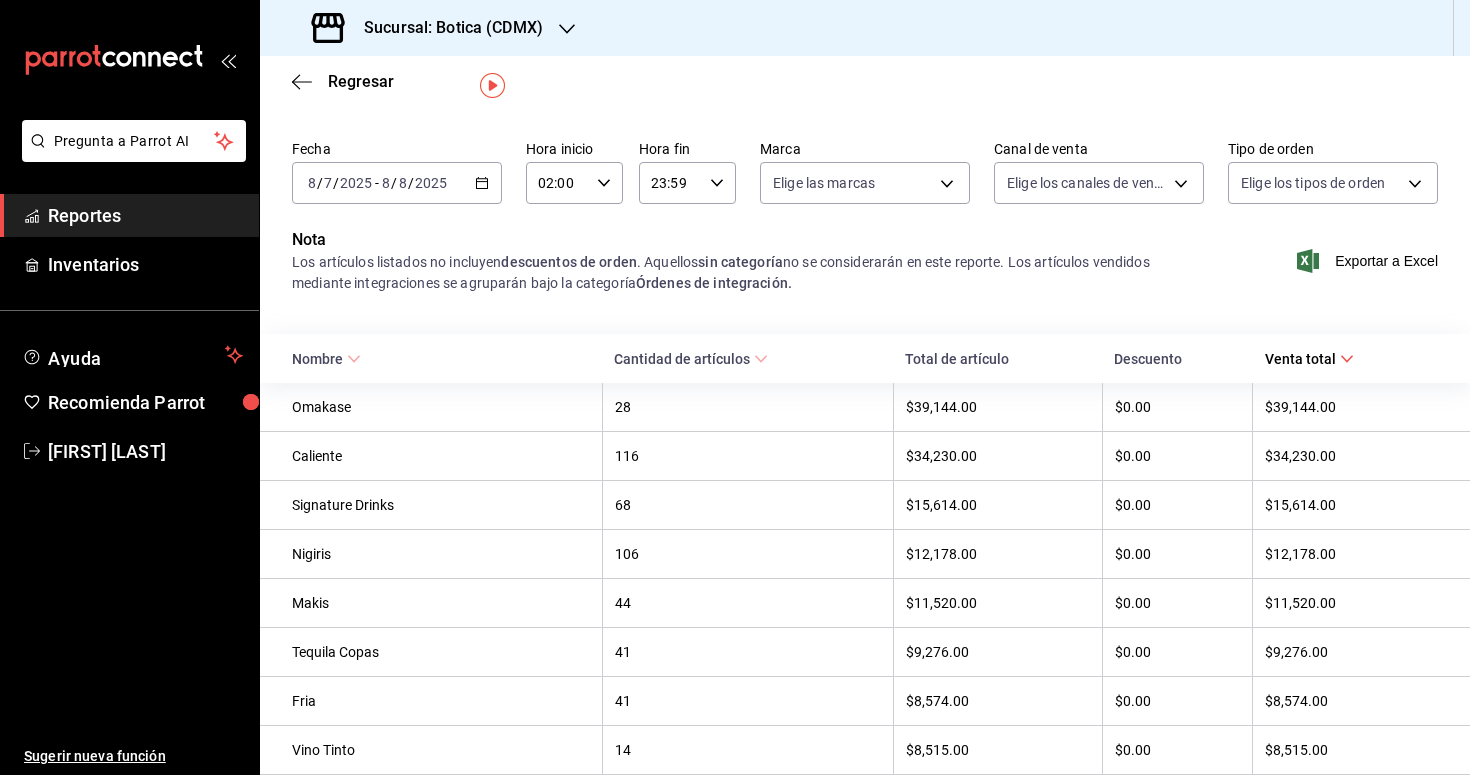 scroll, scrollTop: 0, scrollLeft: 0, axis: both 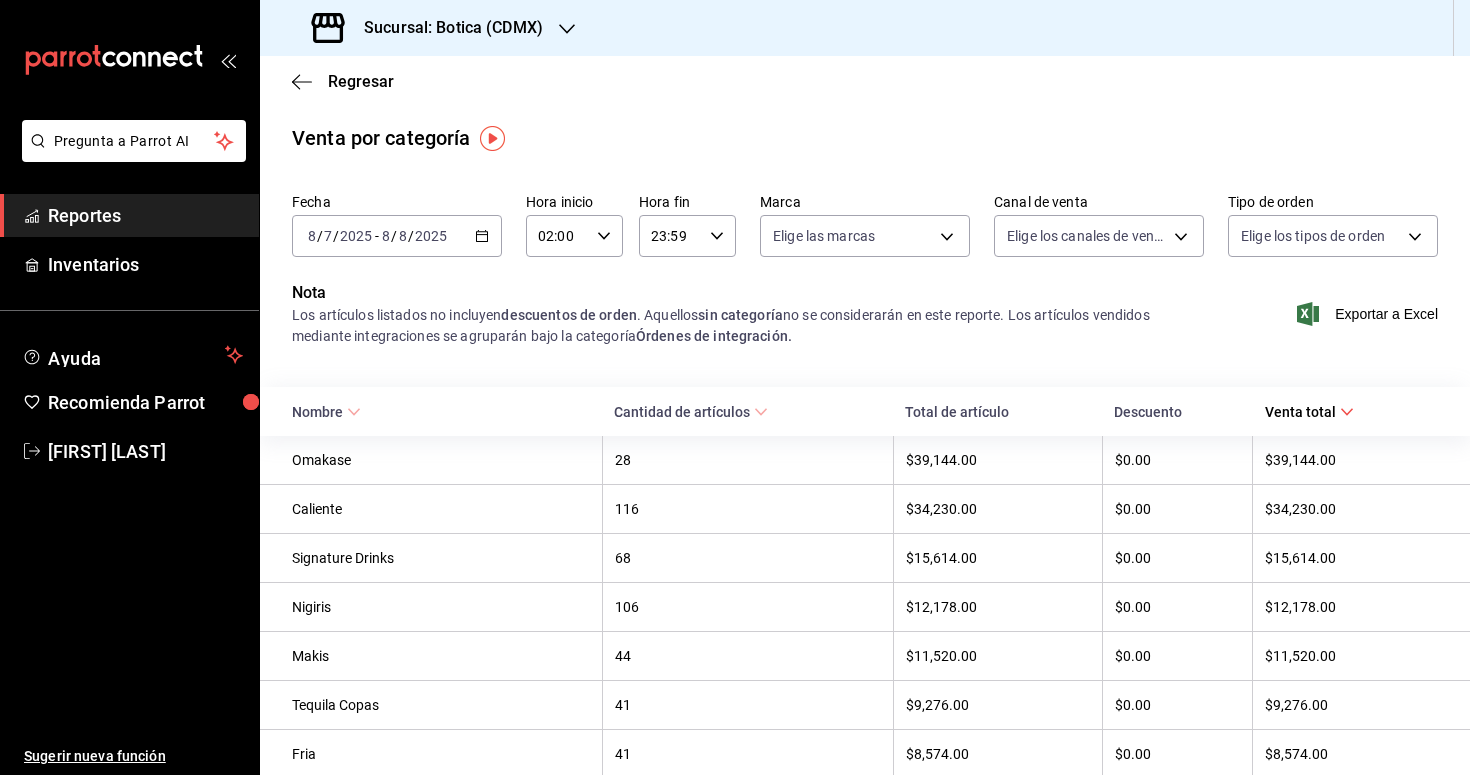 click on "Reportes" at bounding box center (145, 215) 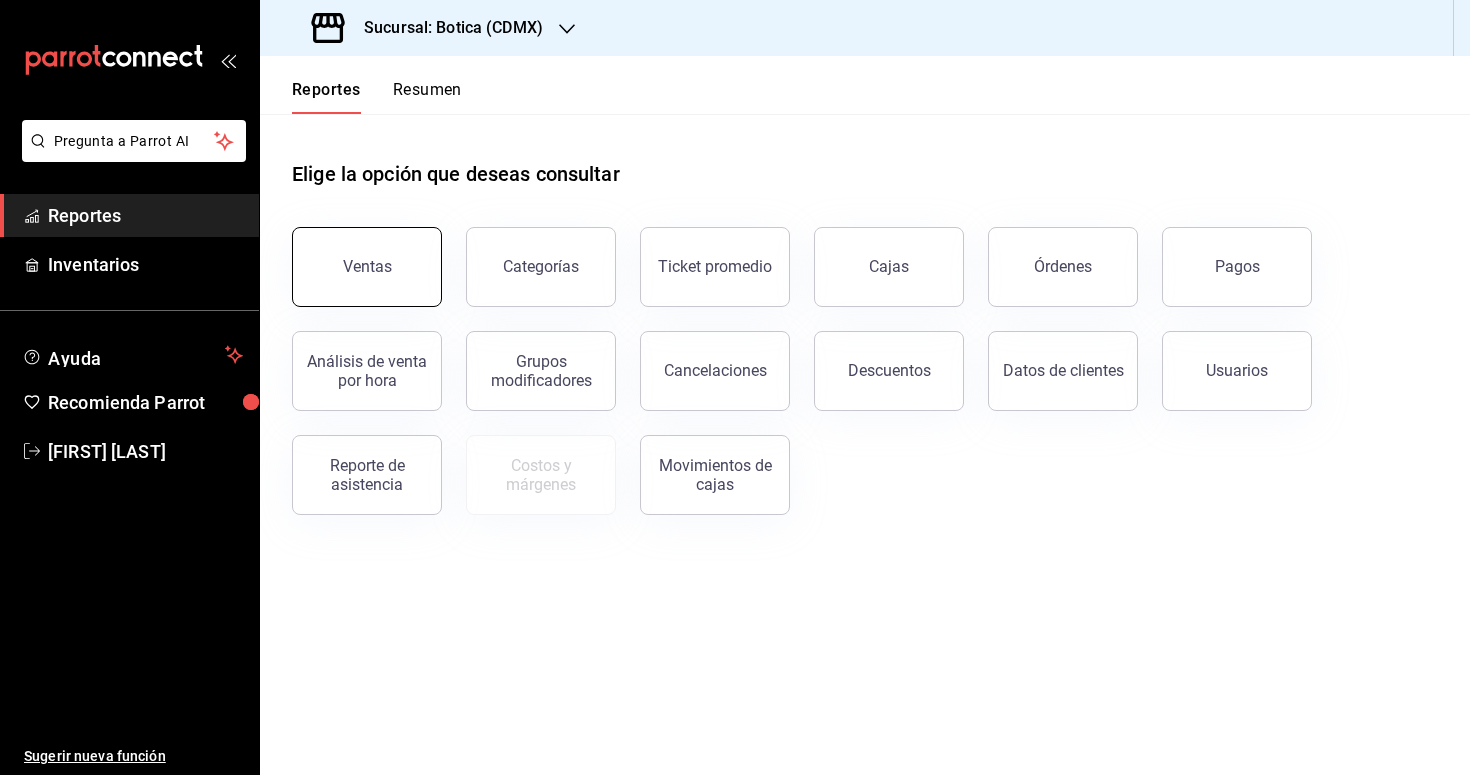 click on "Ventas" at bounding box center [367, 267] 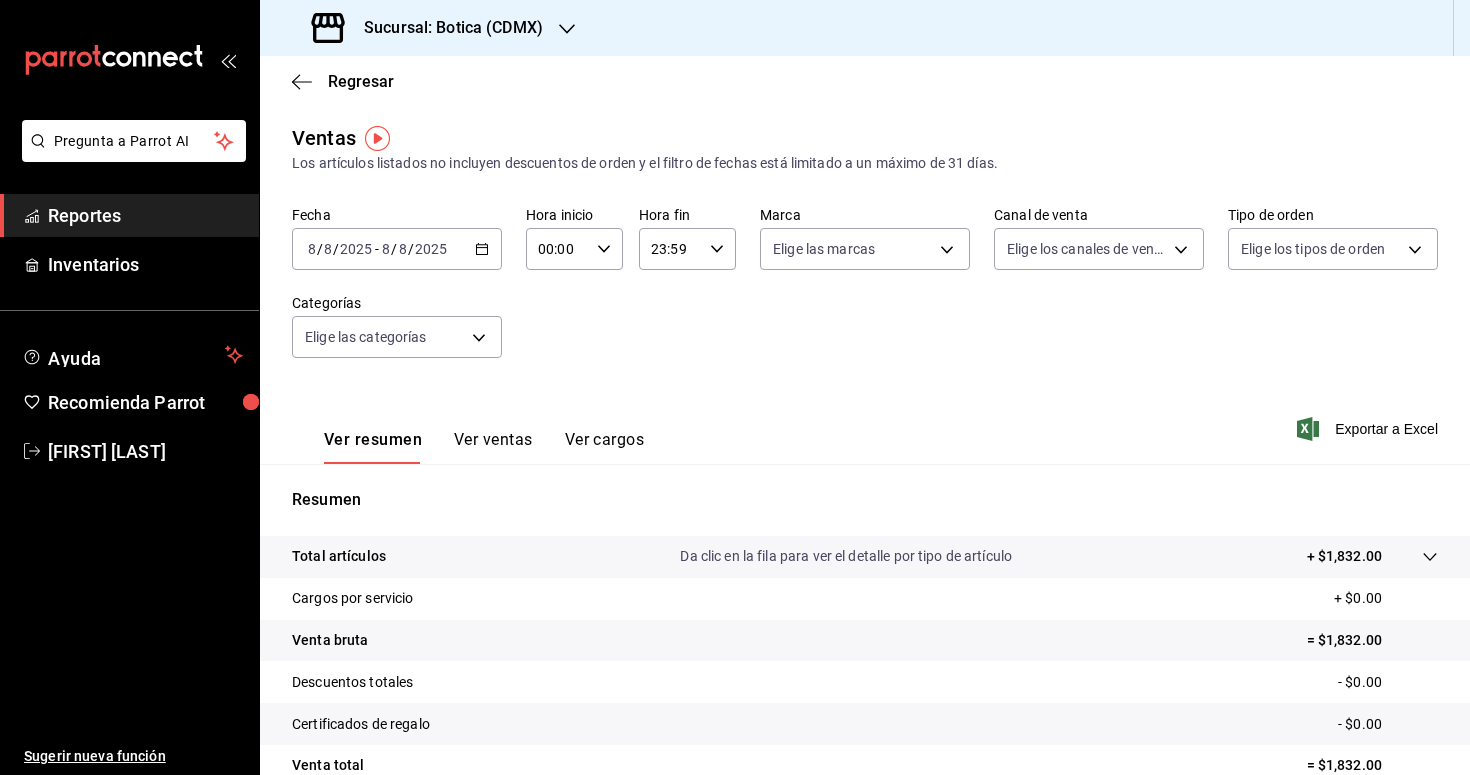 click on "2025-08-08 8 / 8 / 2025 - 2025-08-08 8 / 8 / 2025" at bounding box center [397, 249] 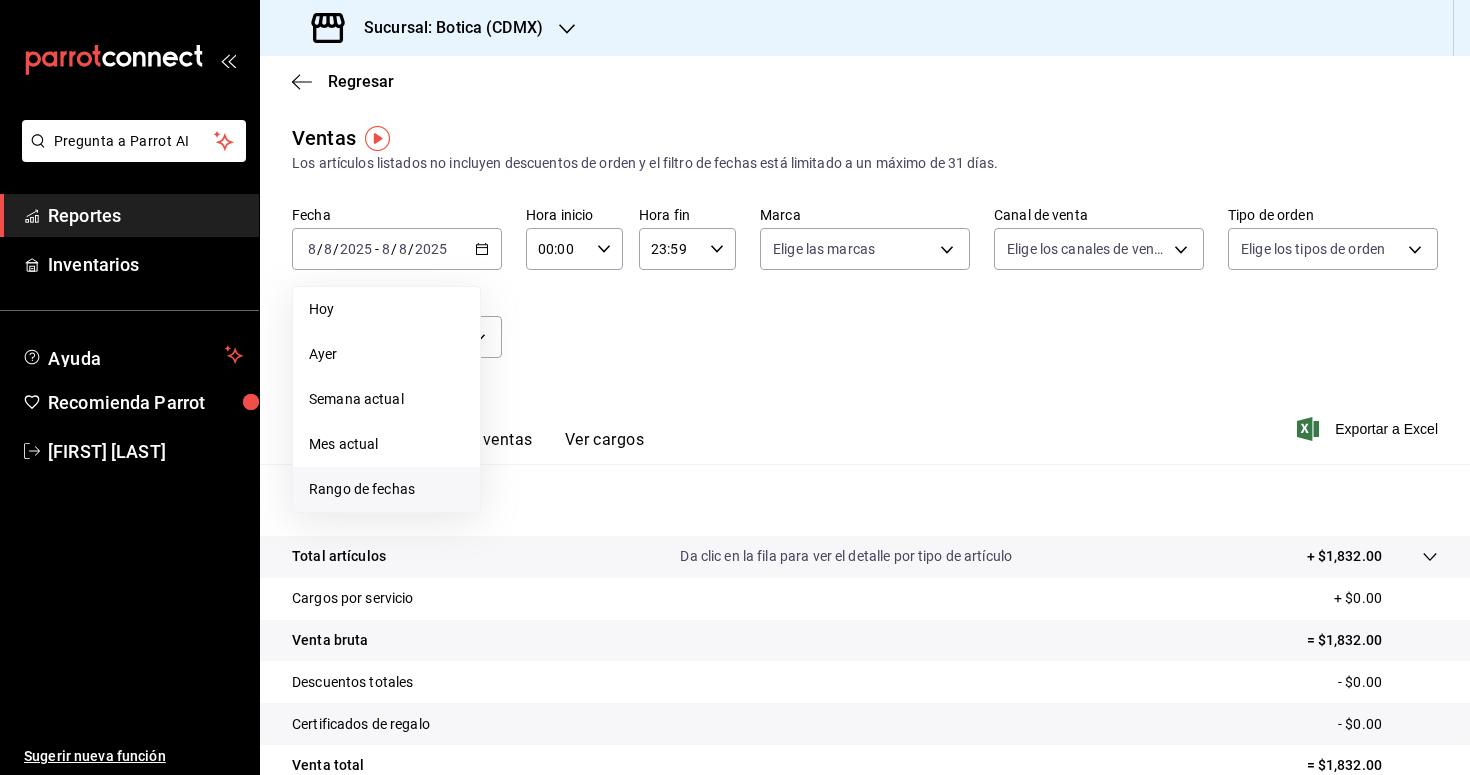 click on "Rango de fechas" at bounding box center (386, 489) 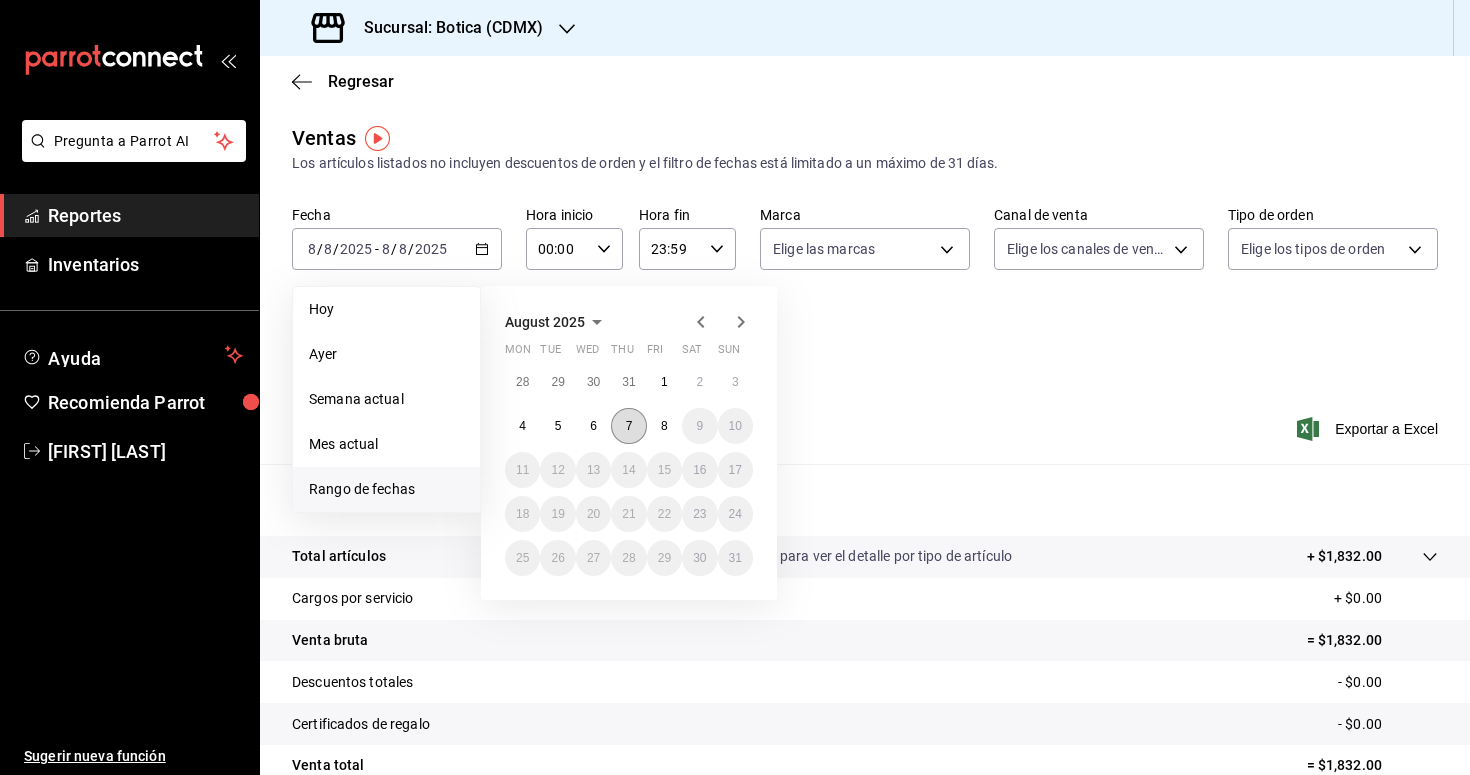 click on "7" at bounding box center (628, 426) 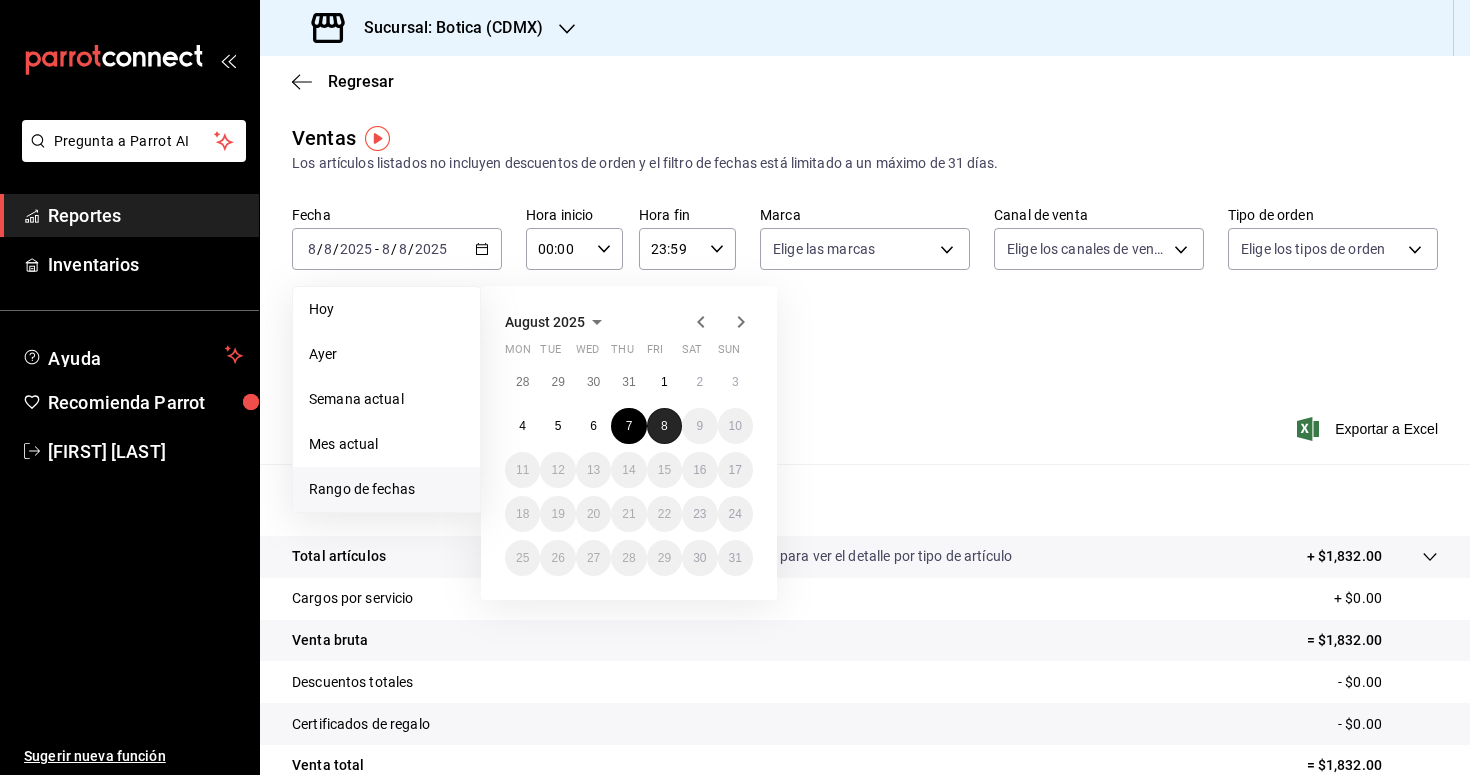 click on "8" at bounding box center [664, 426] 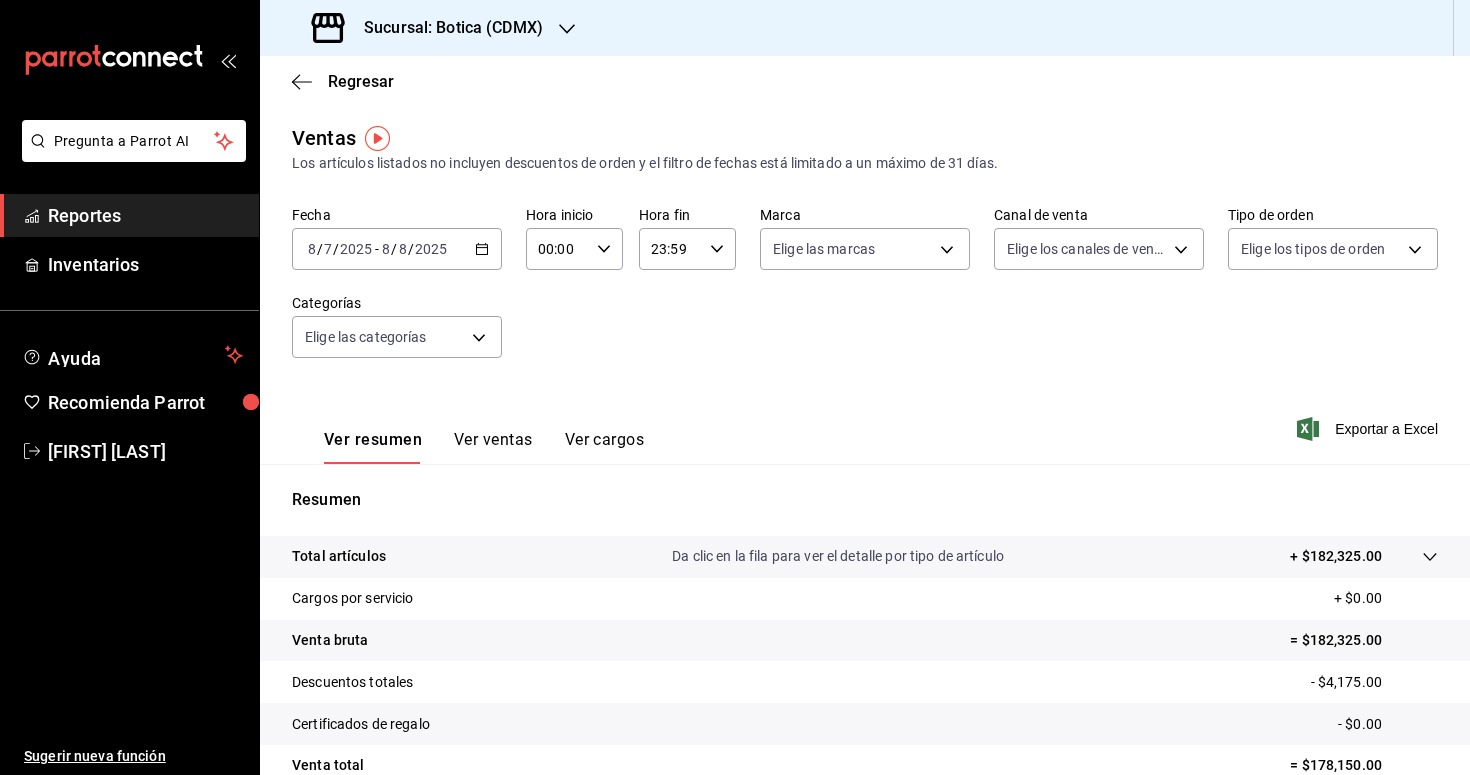 click 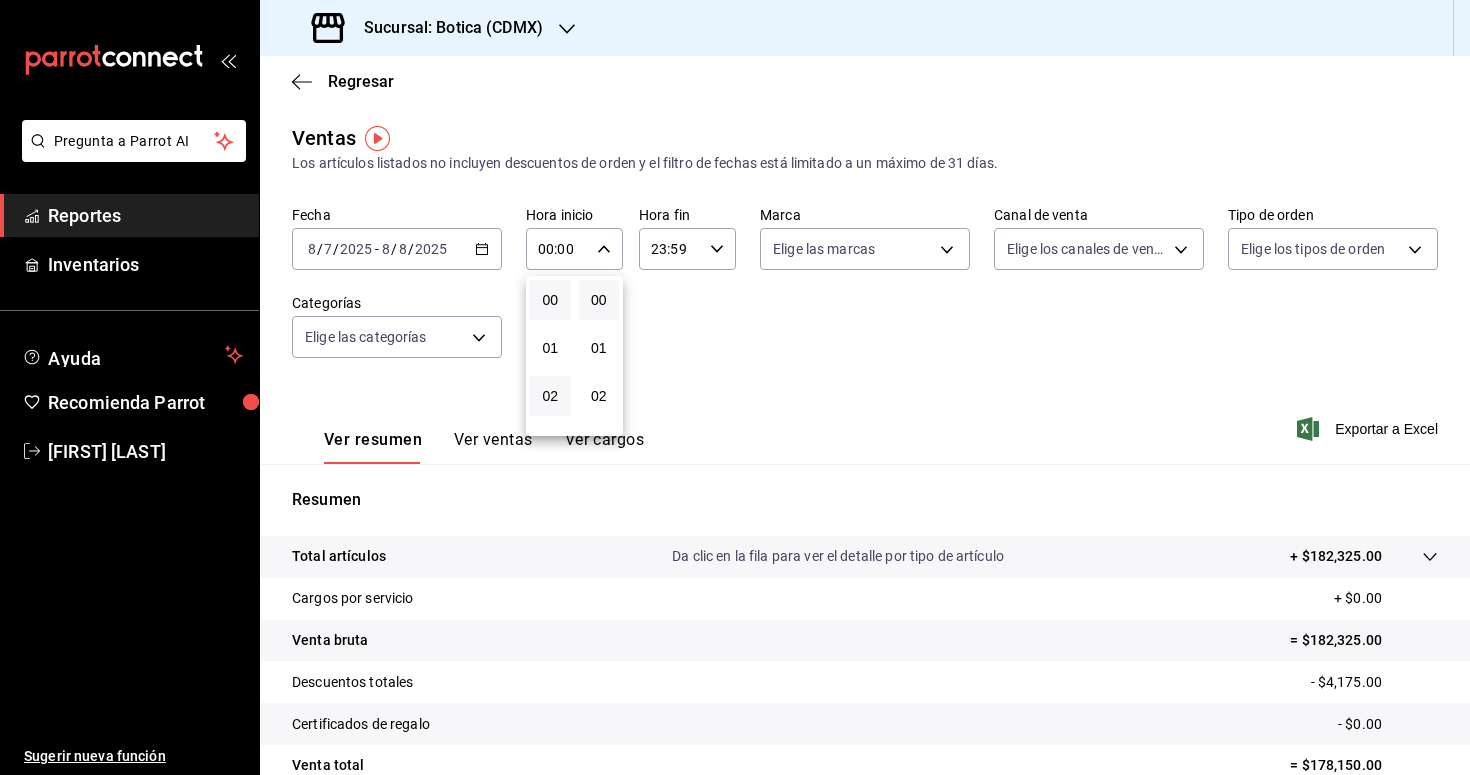 click on "02" at bounding box center (550, 396) 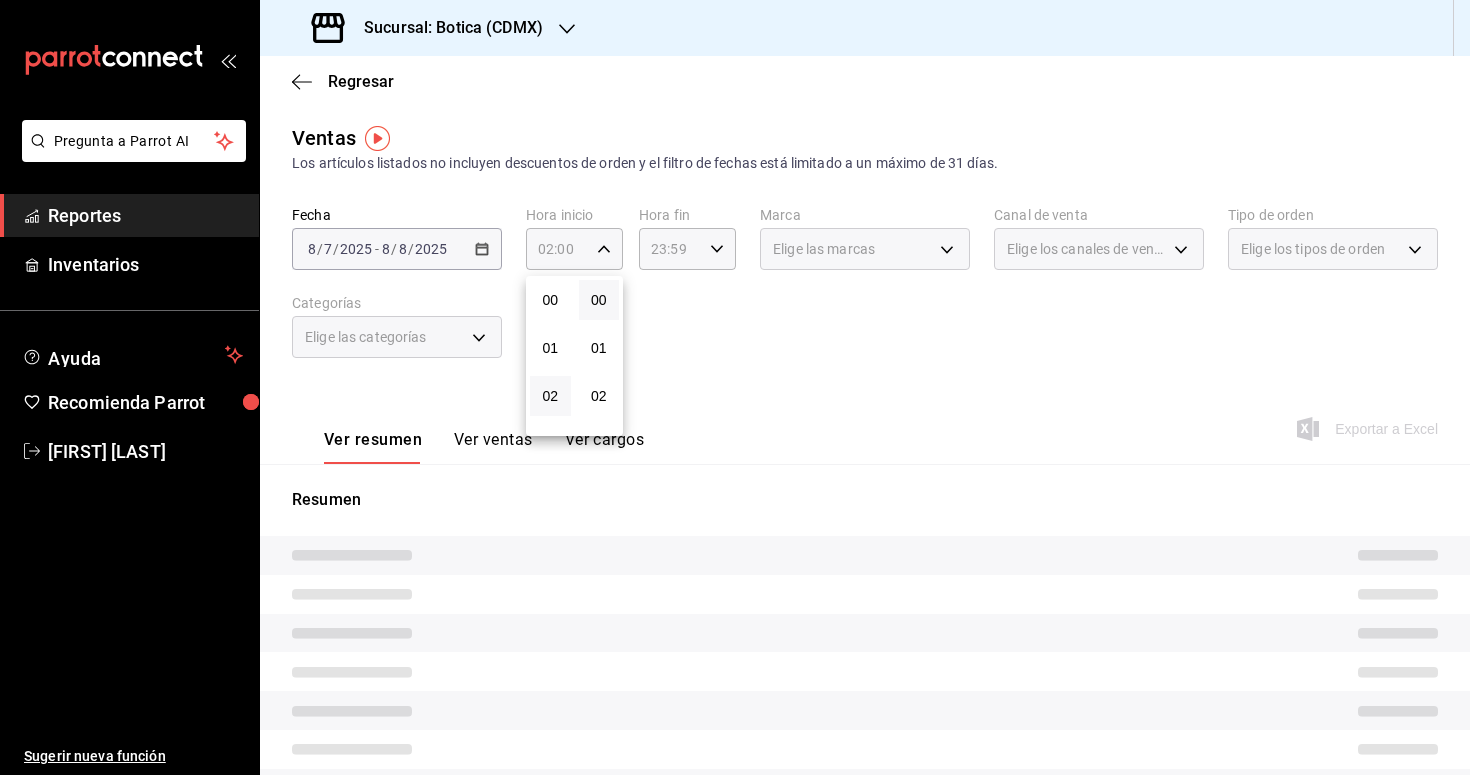 click at bounding box center [735, 387] 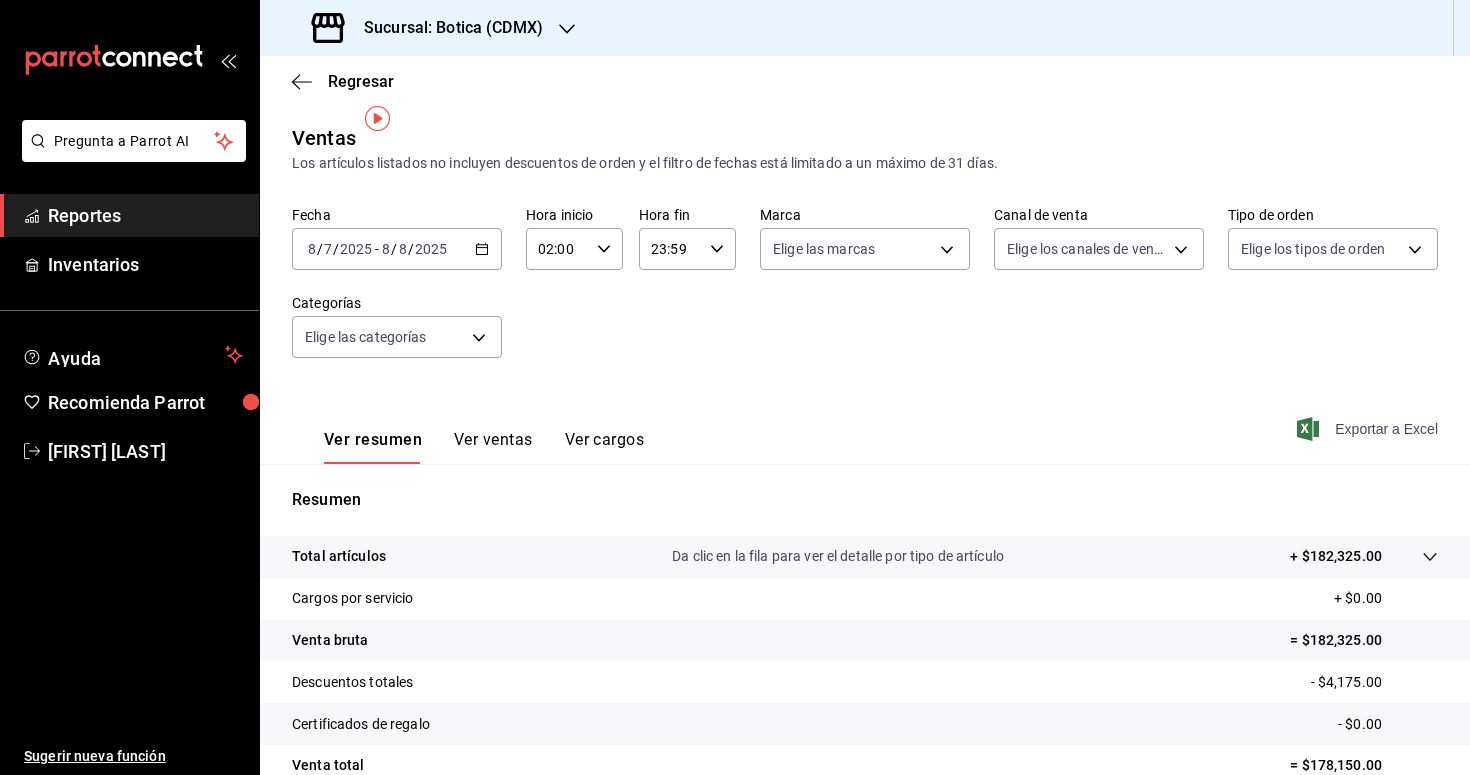 scroll, scrollTop: 183, scrollLeft: 0, axis: vertical 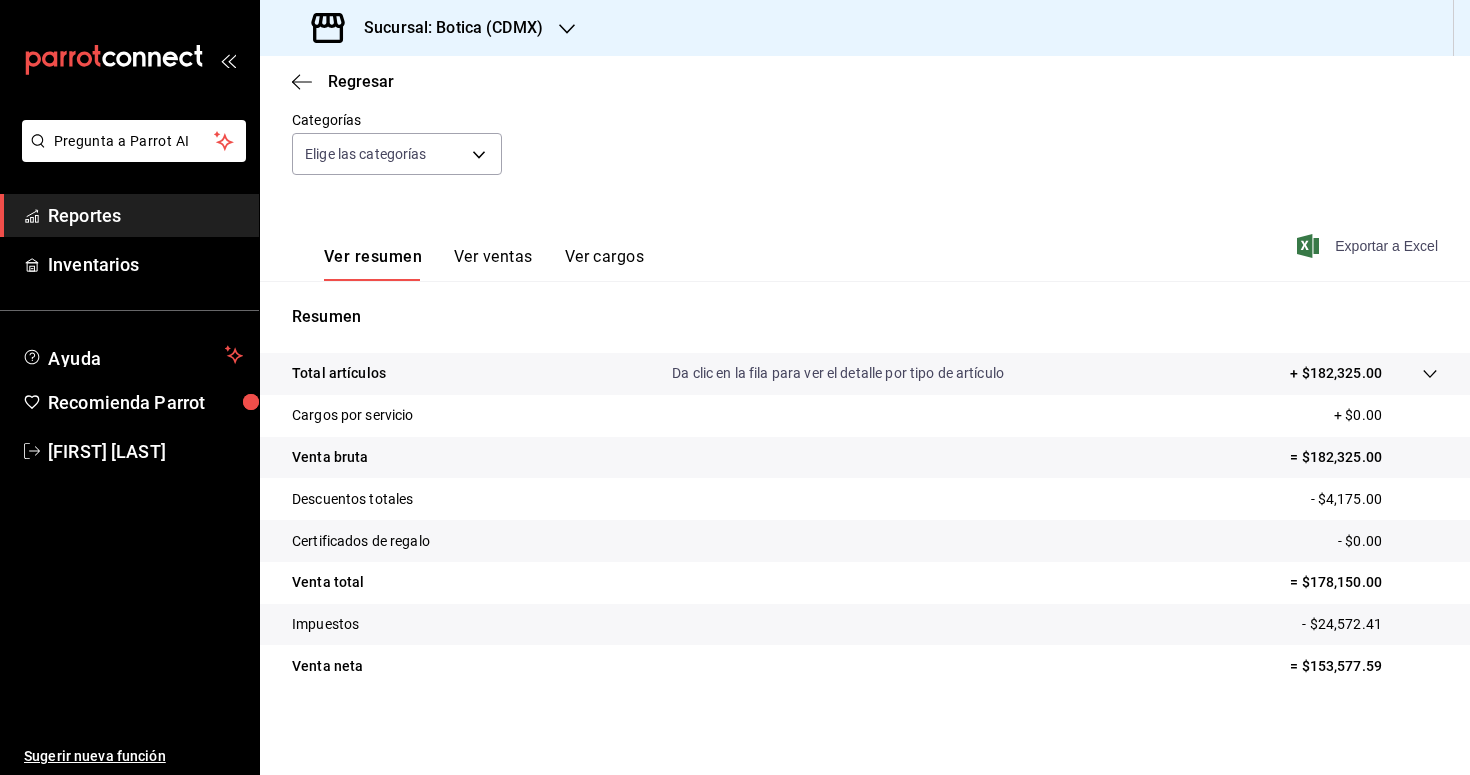 click on "Exportar a Excel" at bounding box center (1369, 246) 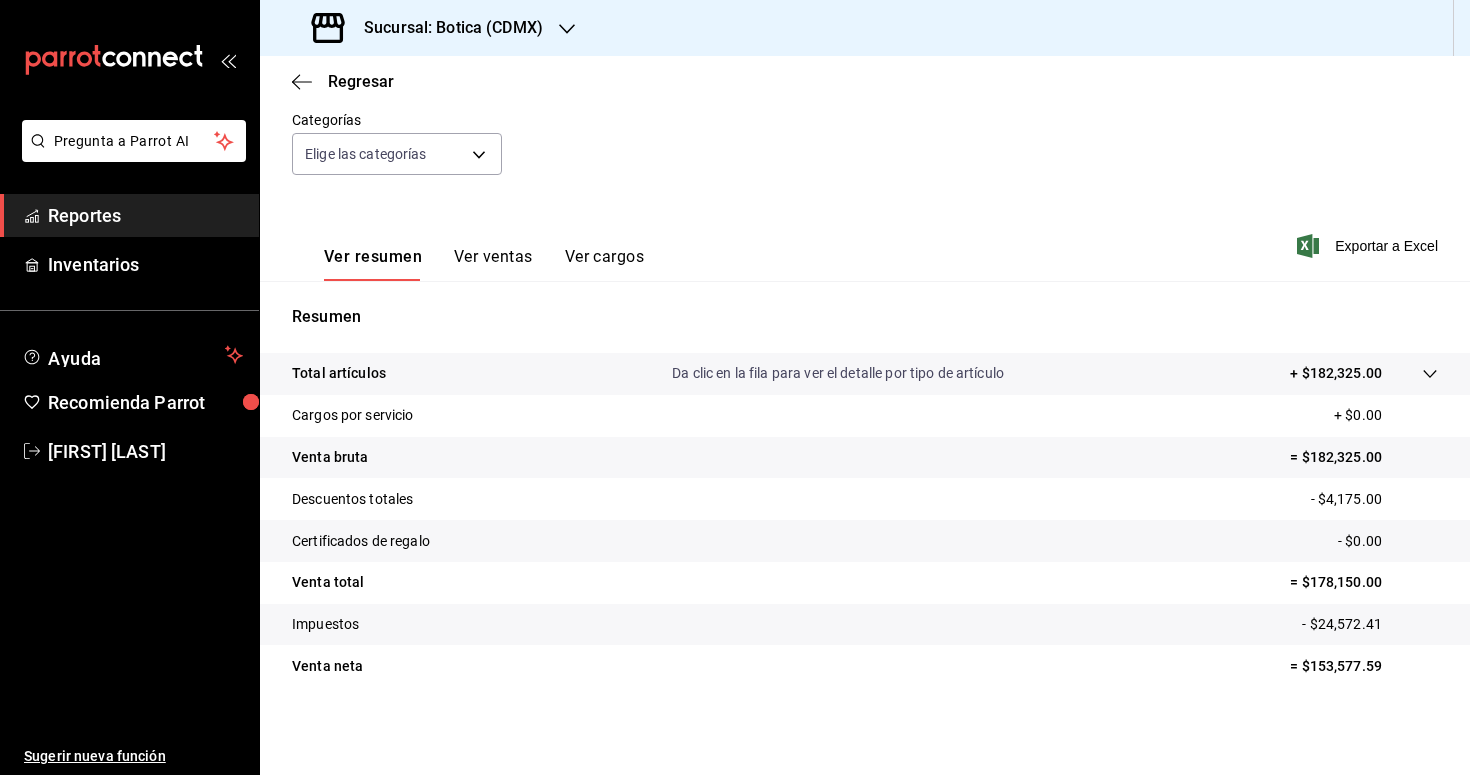 click on "Reportes" at bounding box center (145, 215) 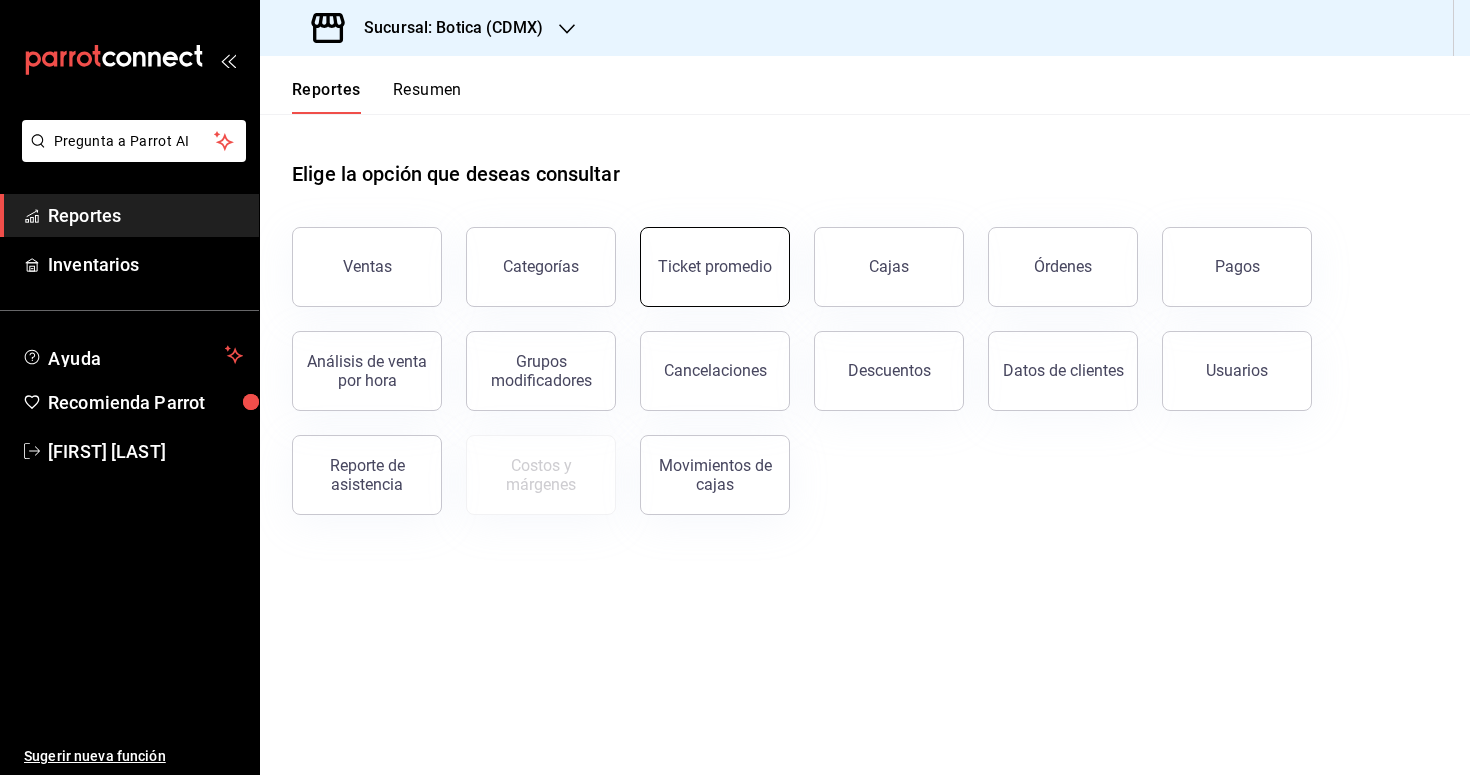 click on "Ticket promedio" at bounding box center (715, 266) 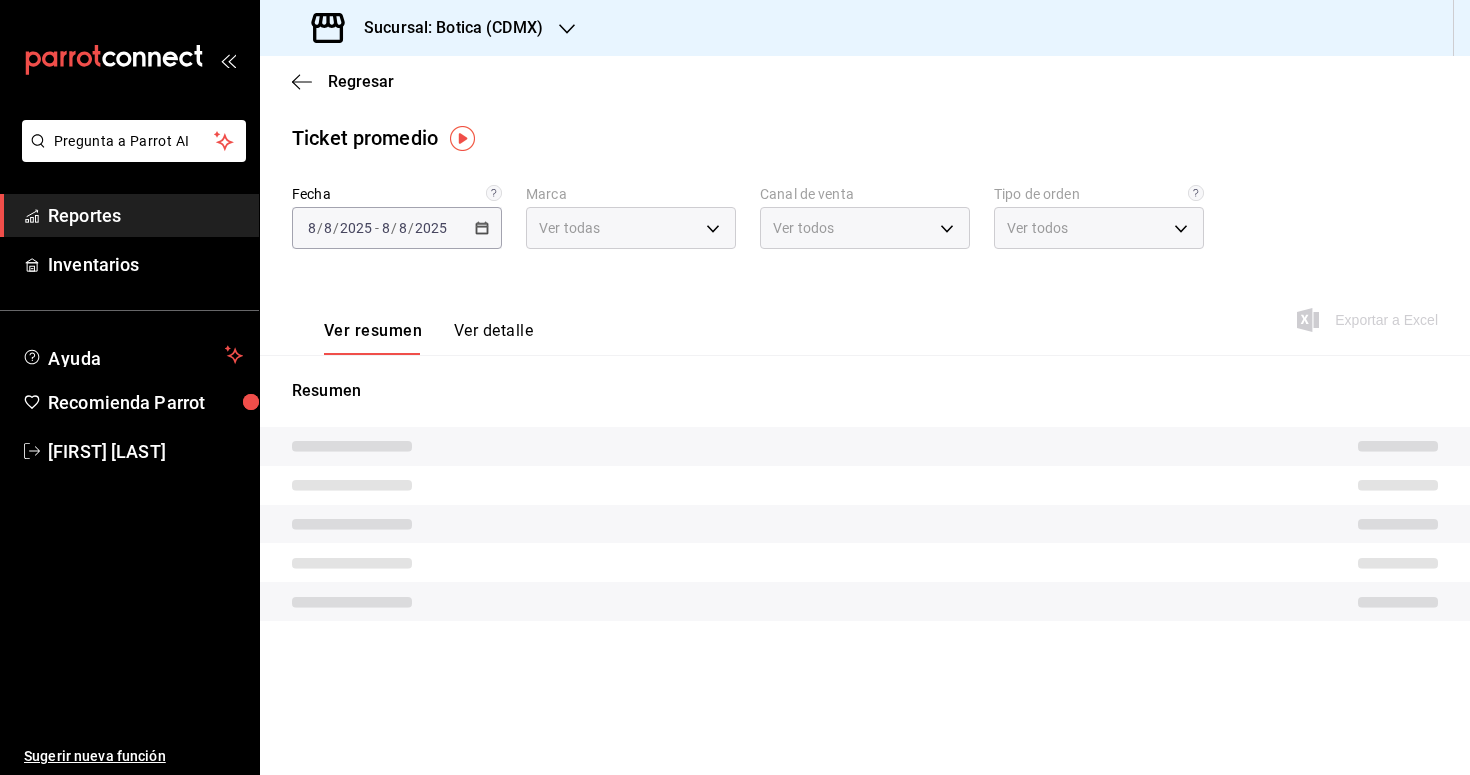 type on "d5352a43-907b-4cea-af89-ed5f283426a2" 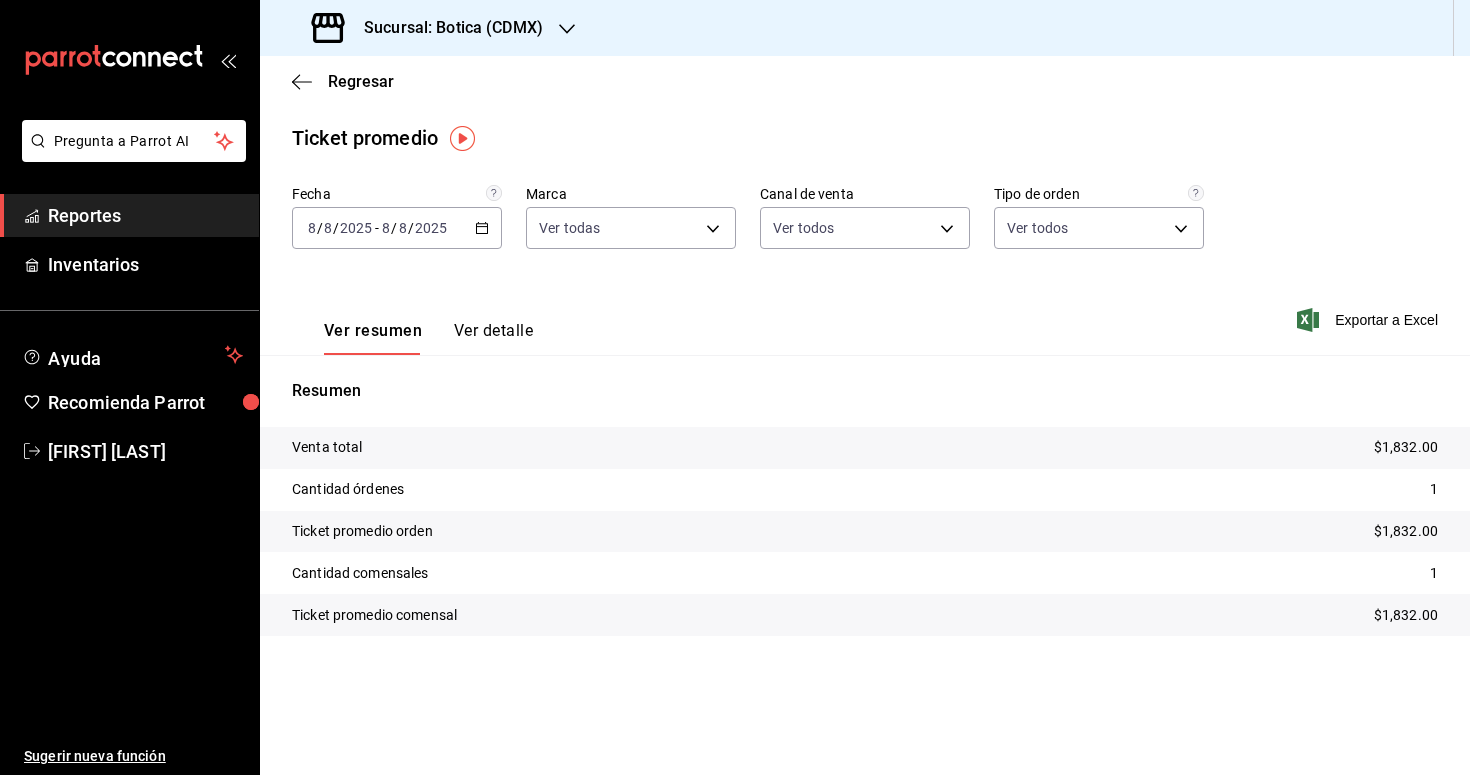 click 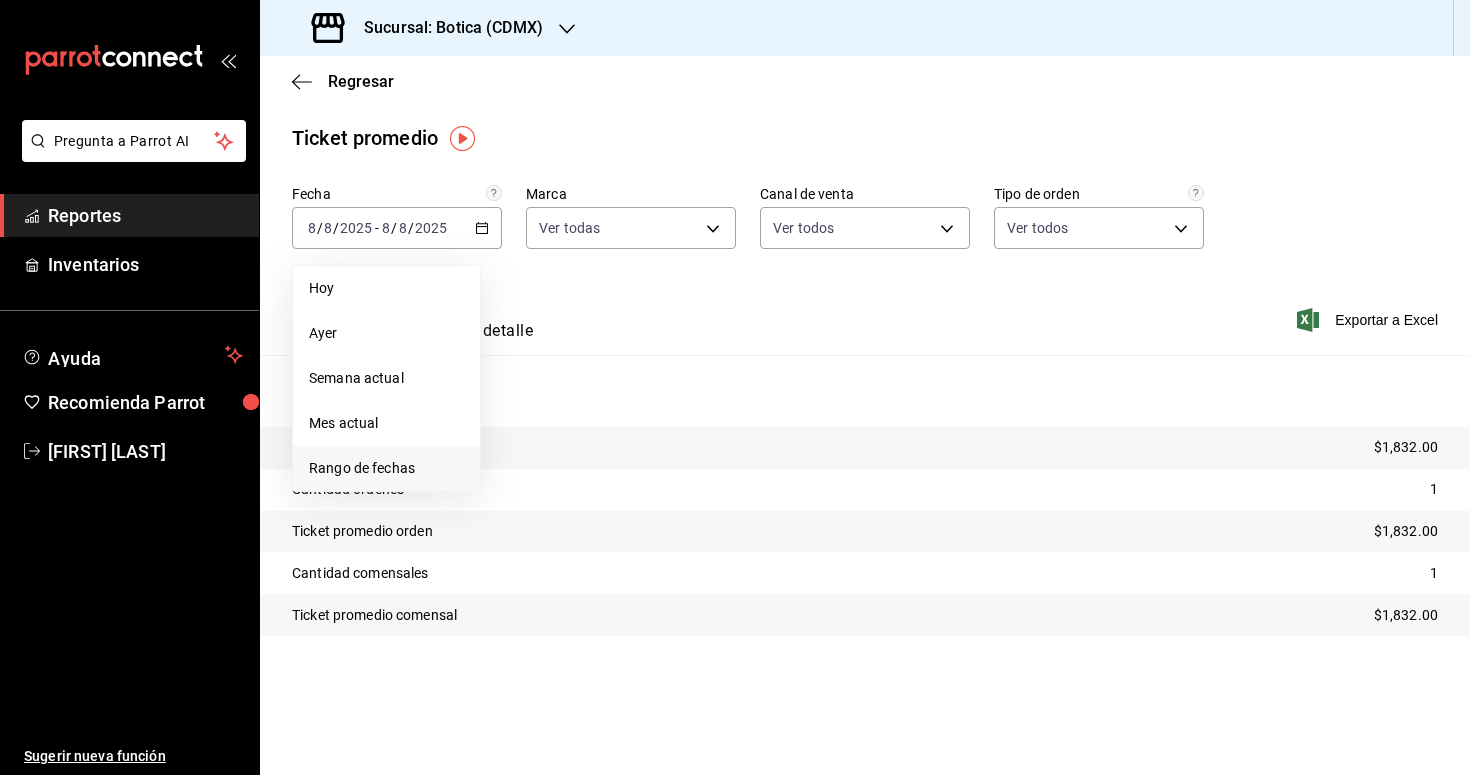 click on "Rango de fechas" at bounding box center (386, 468) 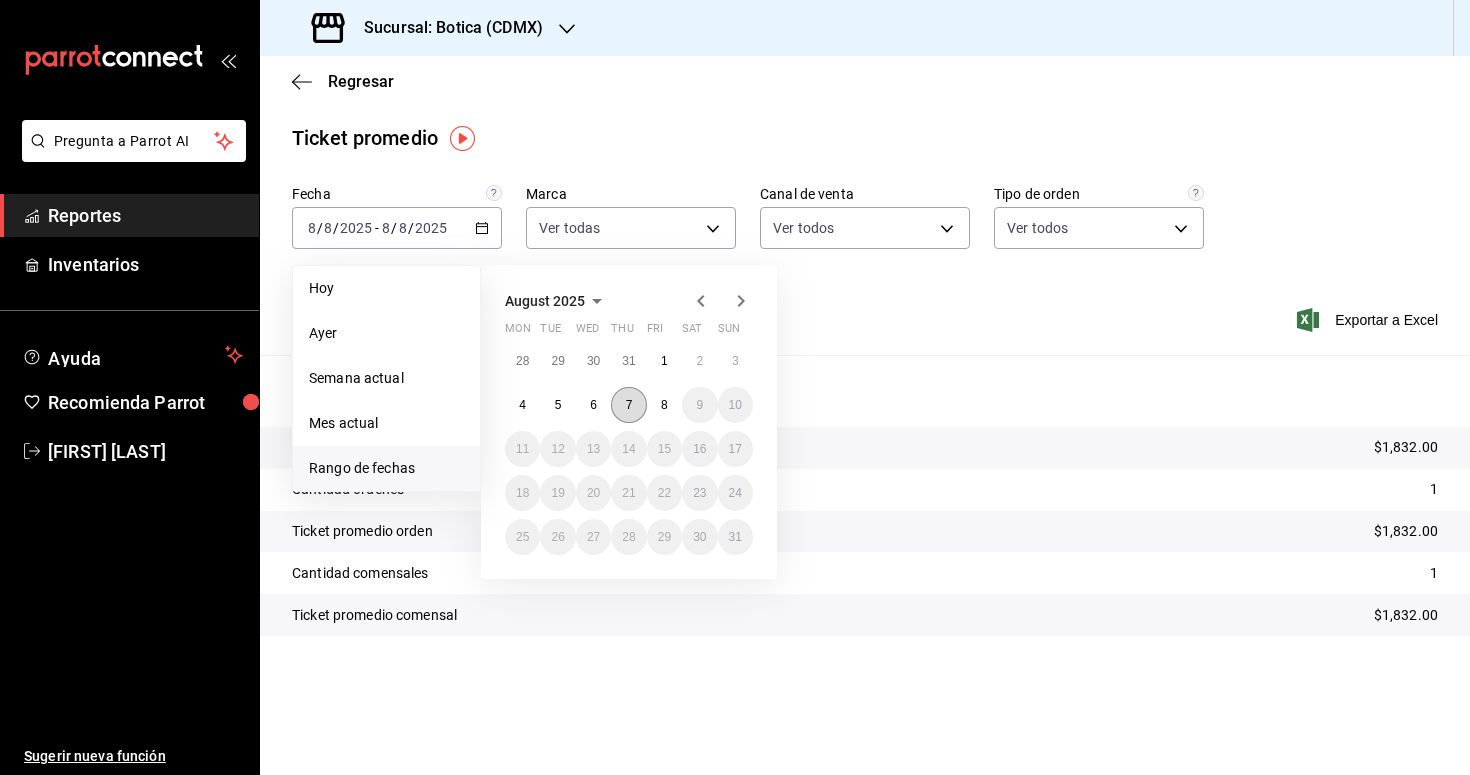 click on "7" at bounding box center (628, 405) 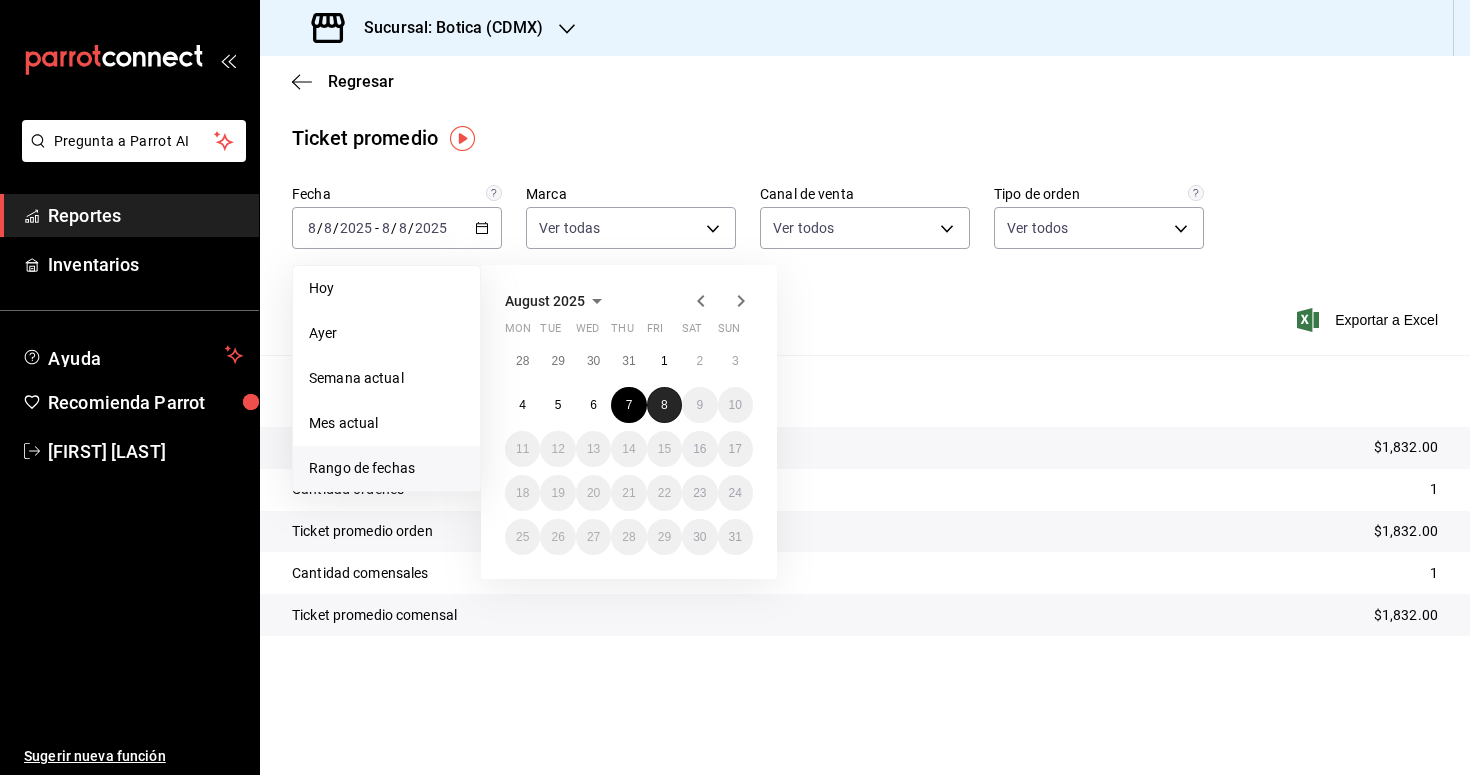 click on "8" at bounding box center [664, 405] 